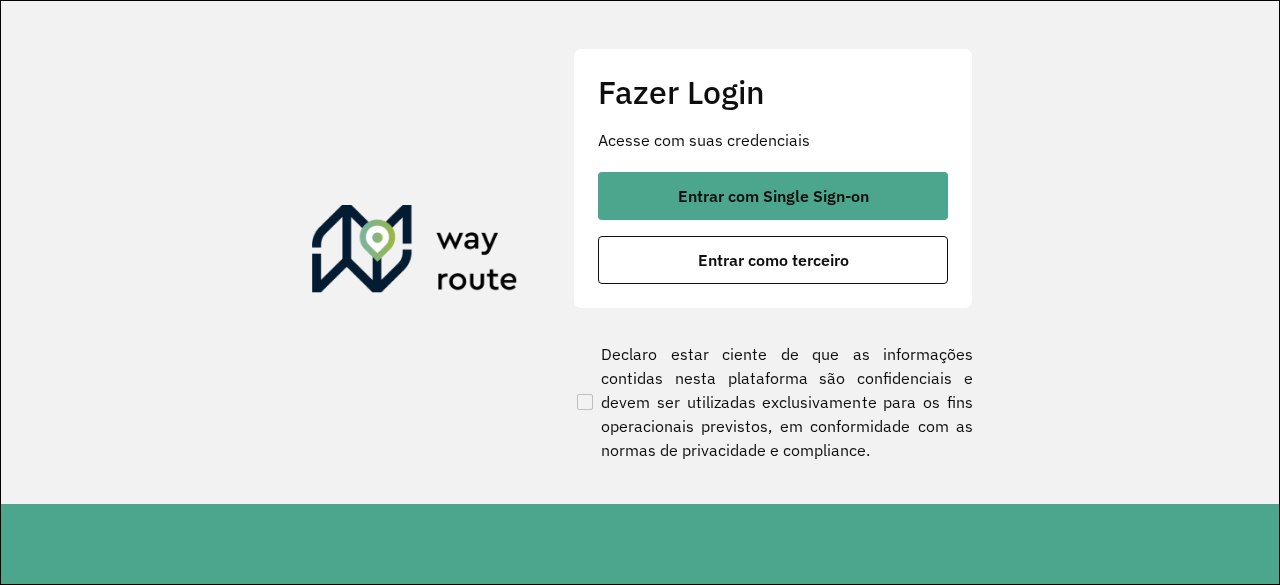 scroll, scrollTop: 0, scrollLeft: 0, axis: both 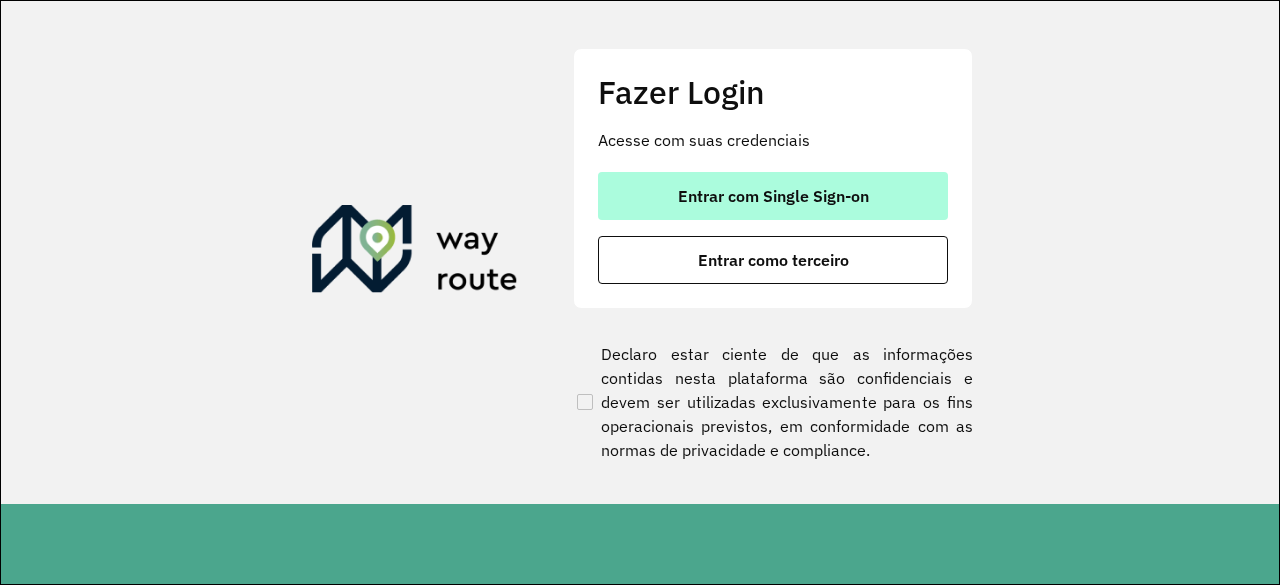 click on "Entrar com Single Sign-on" at bounding box center (773, 196) 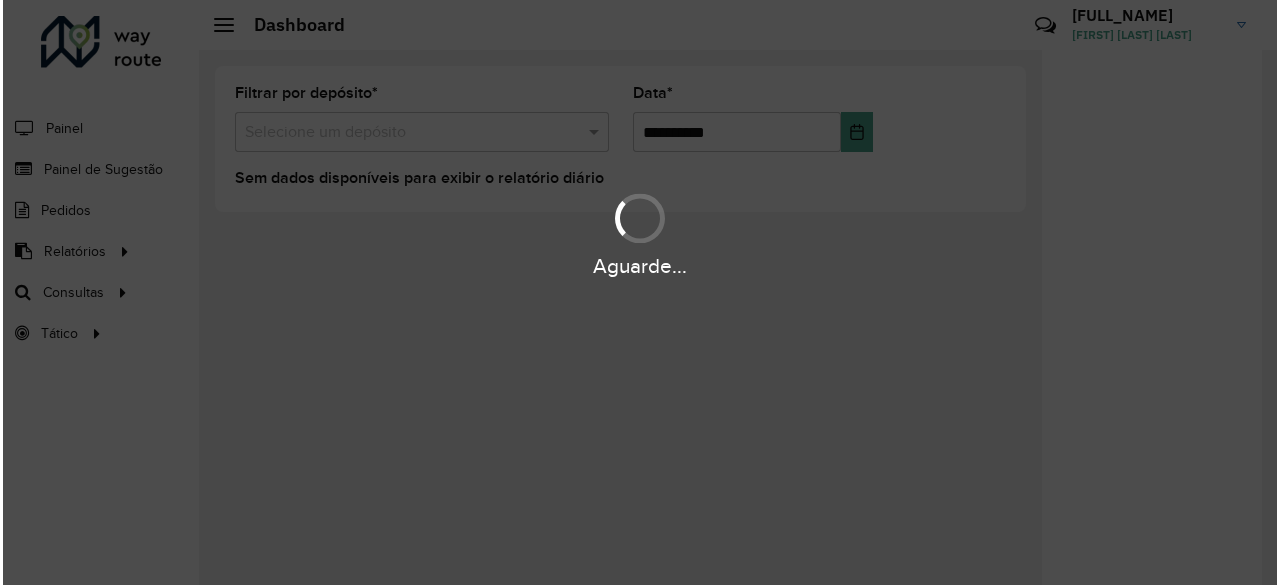 scroll, scrollTop: 0, scrollLeft: 0, axis: both 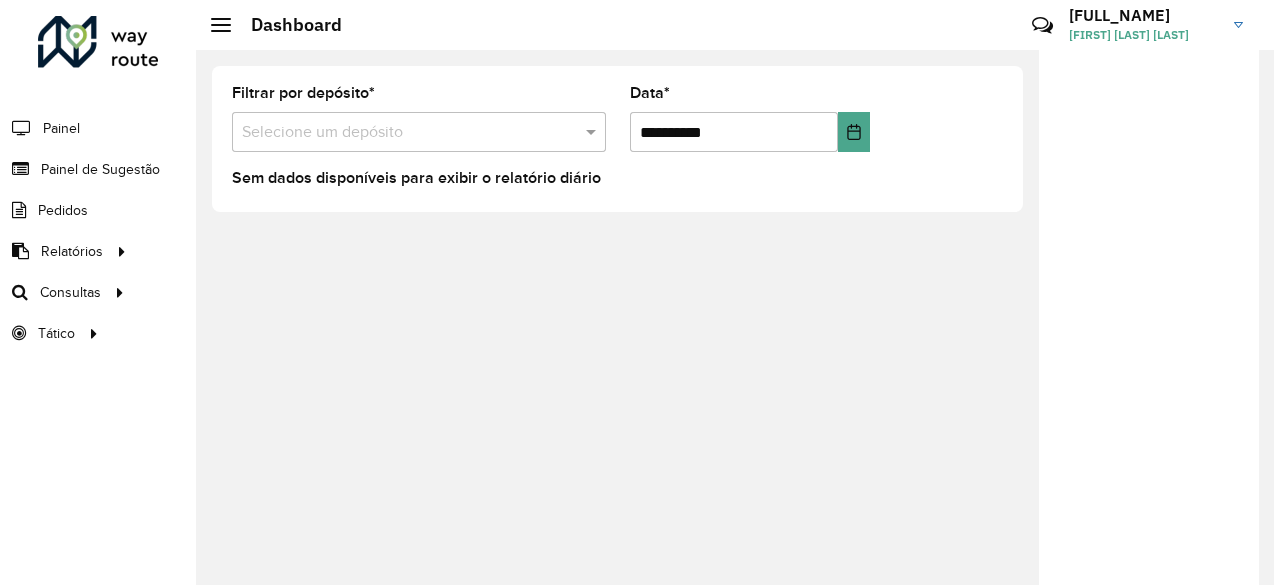 click at bounding box center [399, 133] 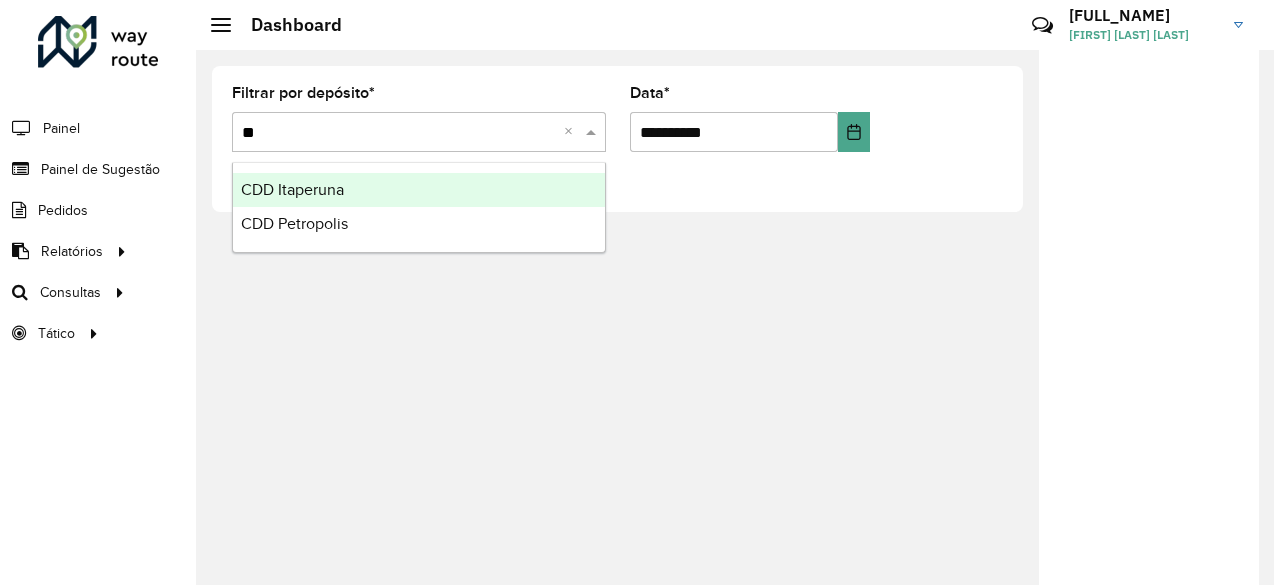 type on "***" 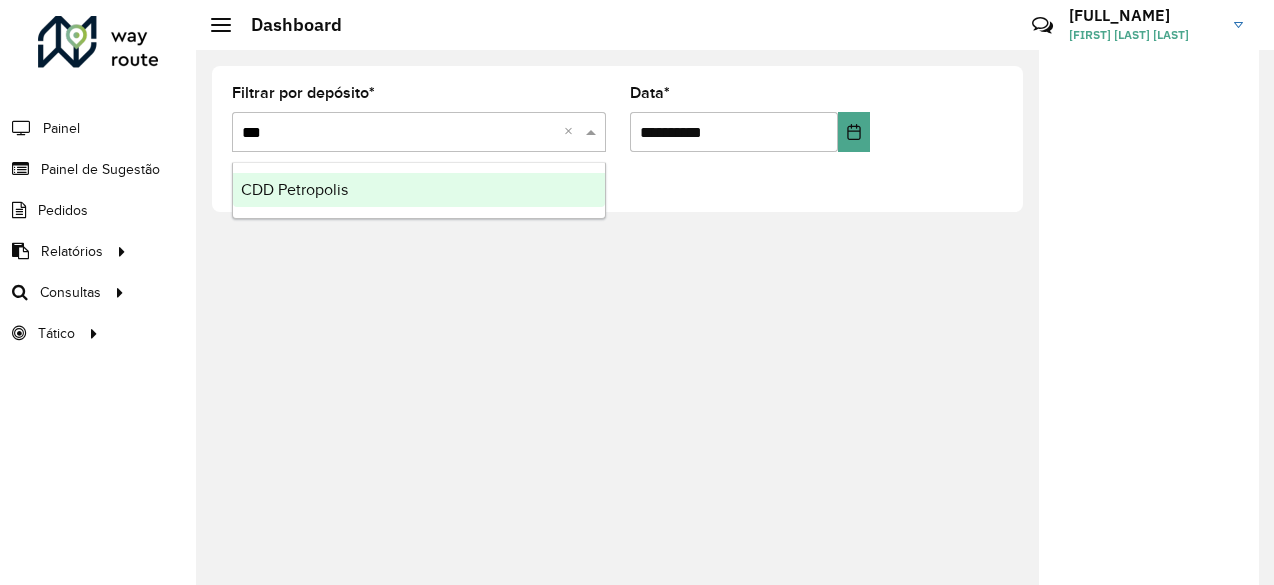 click on "CDD Petropolis" at bounding box center [419, 190] 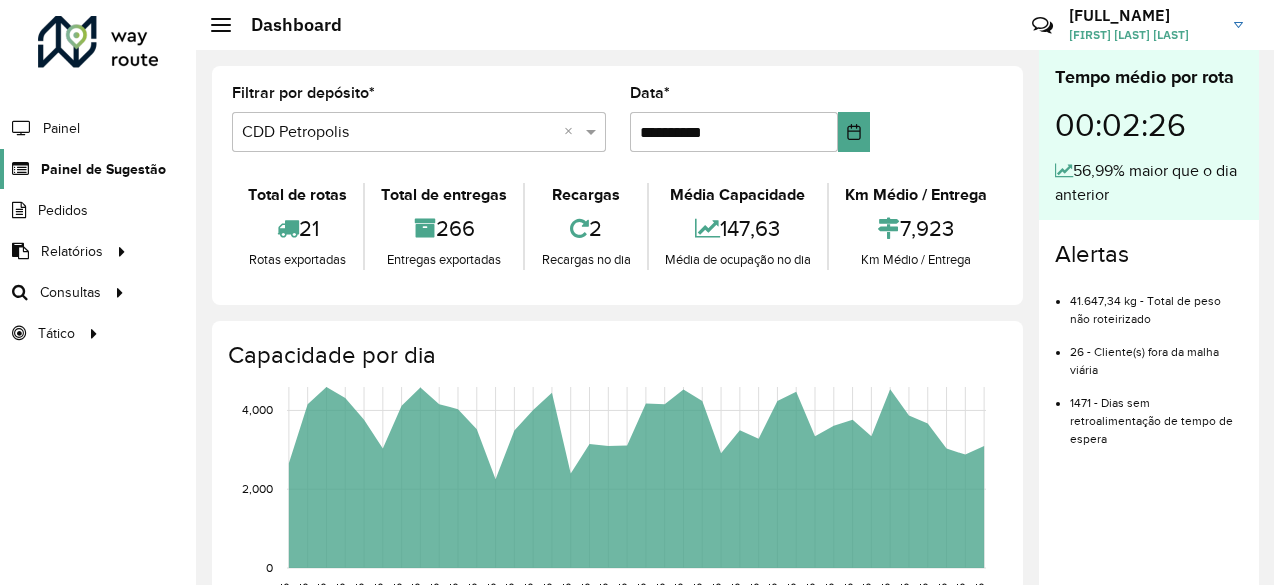 click on "Painel de Sugestão" 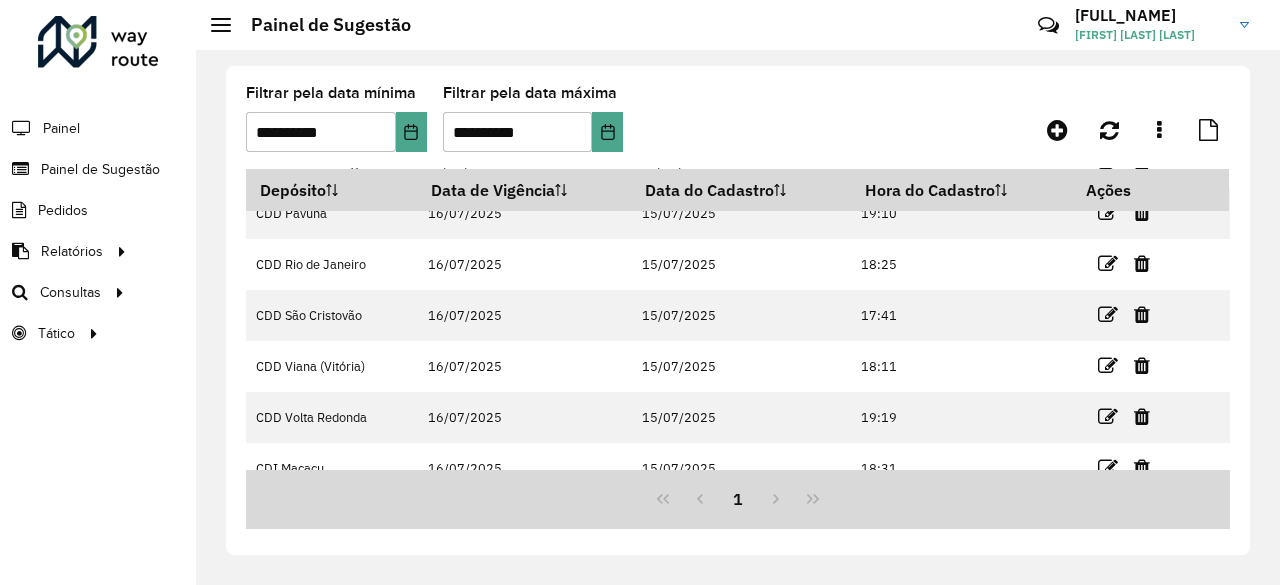 scroll, scrollTop: 247, scrollLeft: 0, axis: vertical 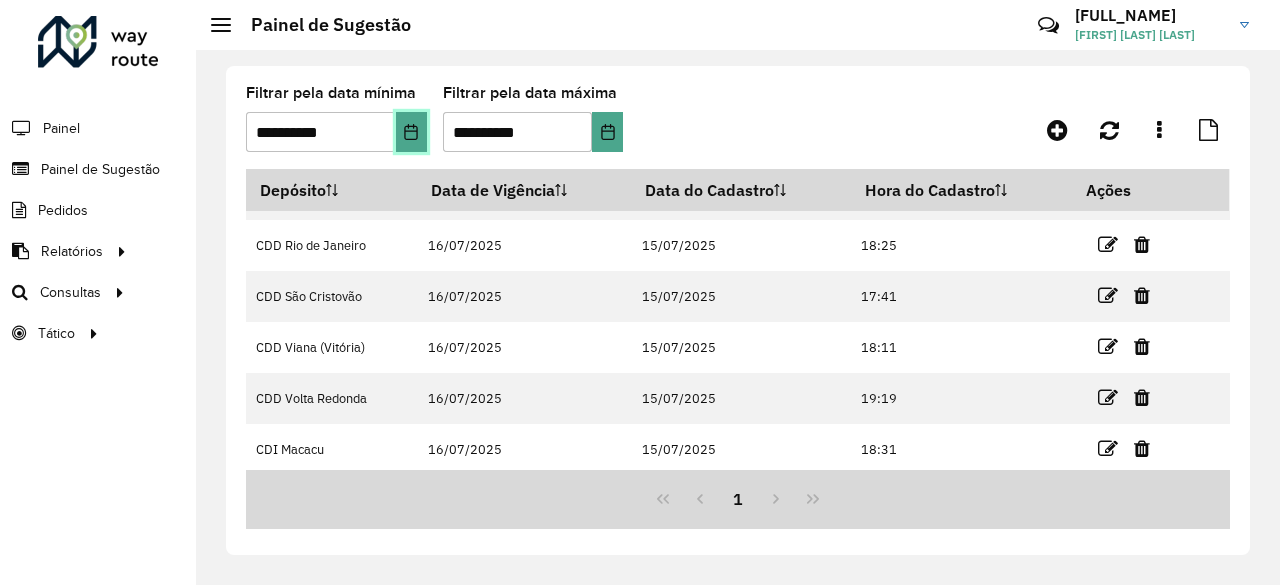 click 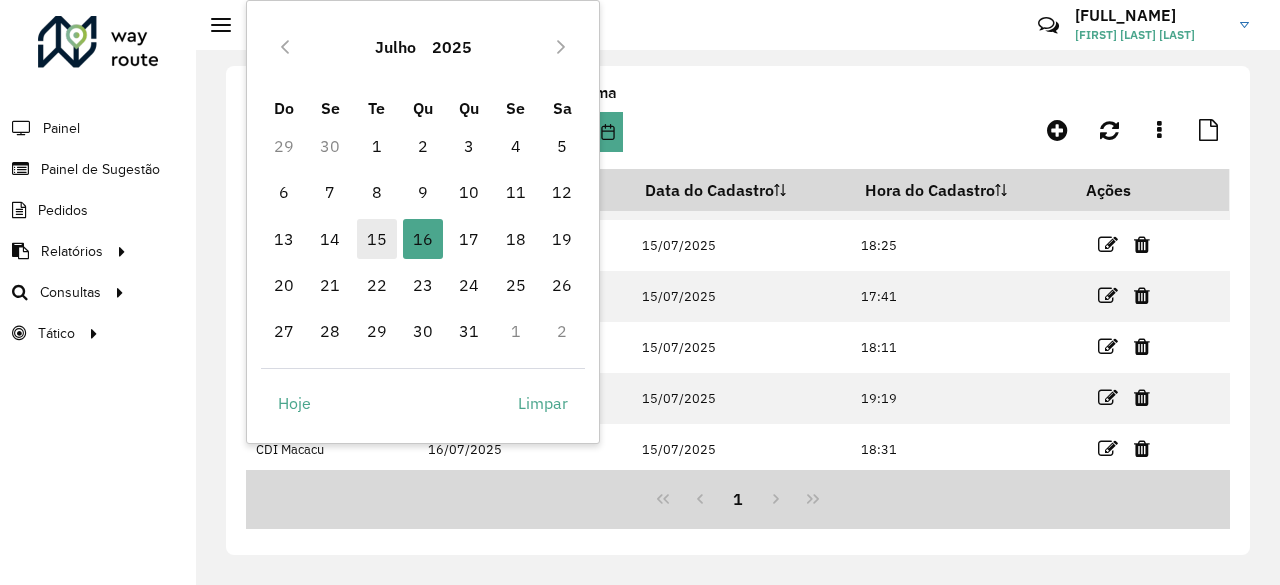 click on "15" at bounding box center [377, 239] 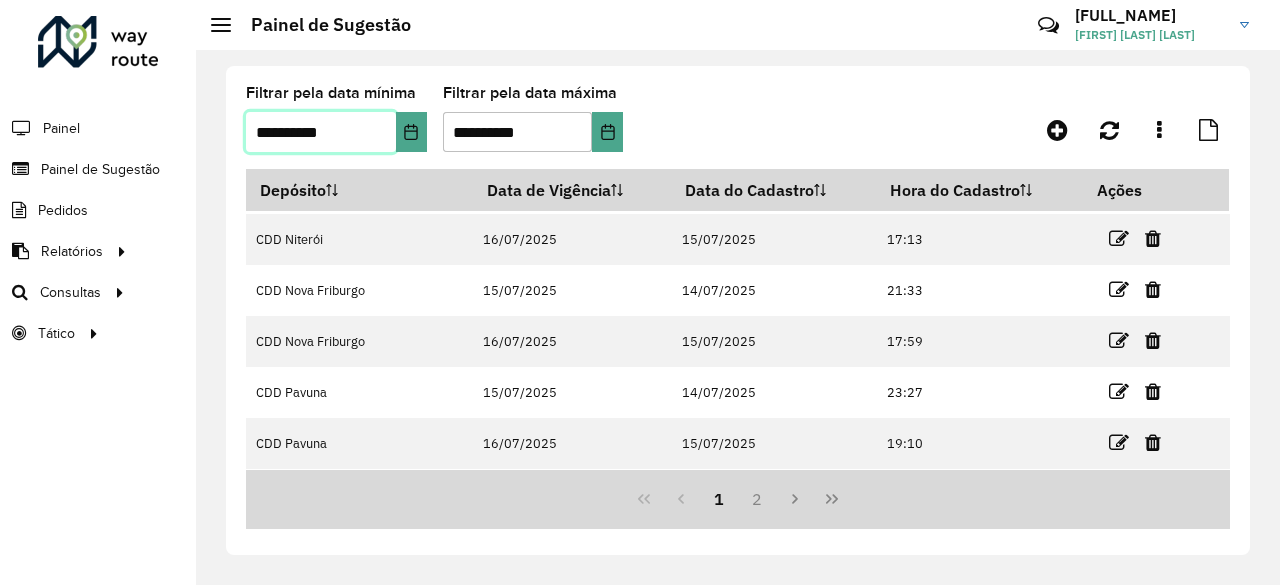 scroll, scrollTop: 348, scrollLeft: 0, axis: vertical 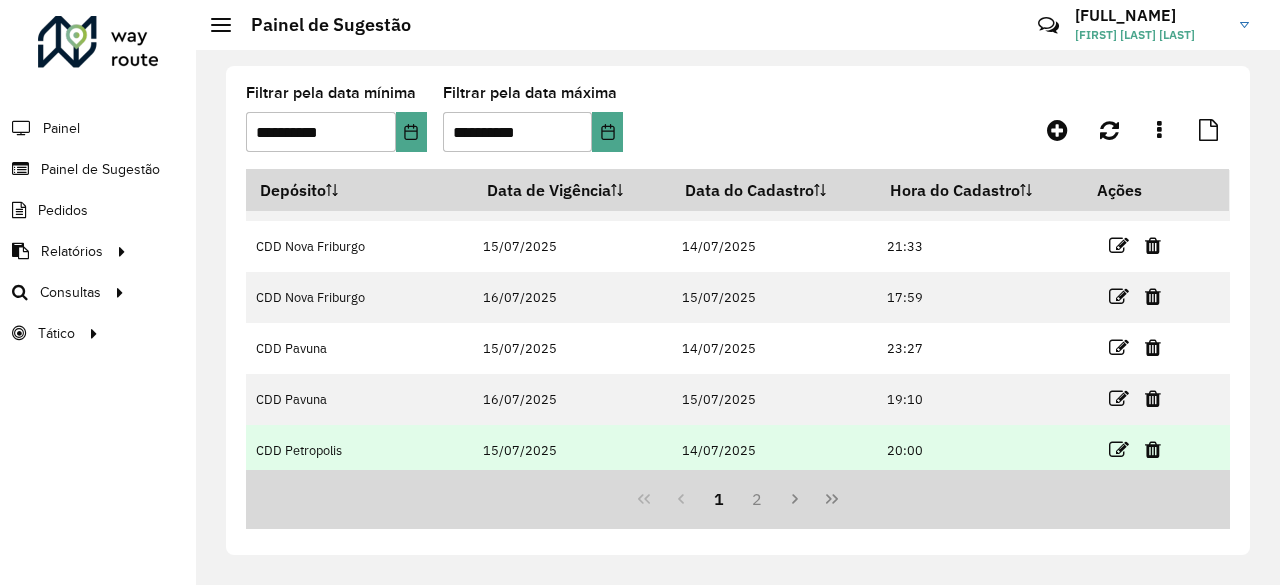 click at bounding box center (1143, 450) 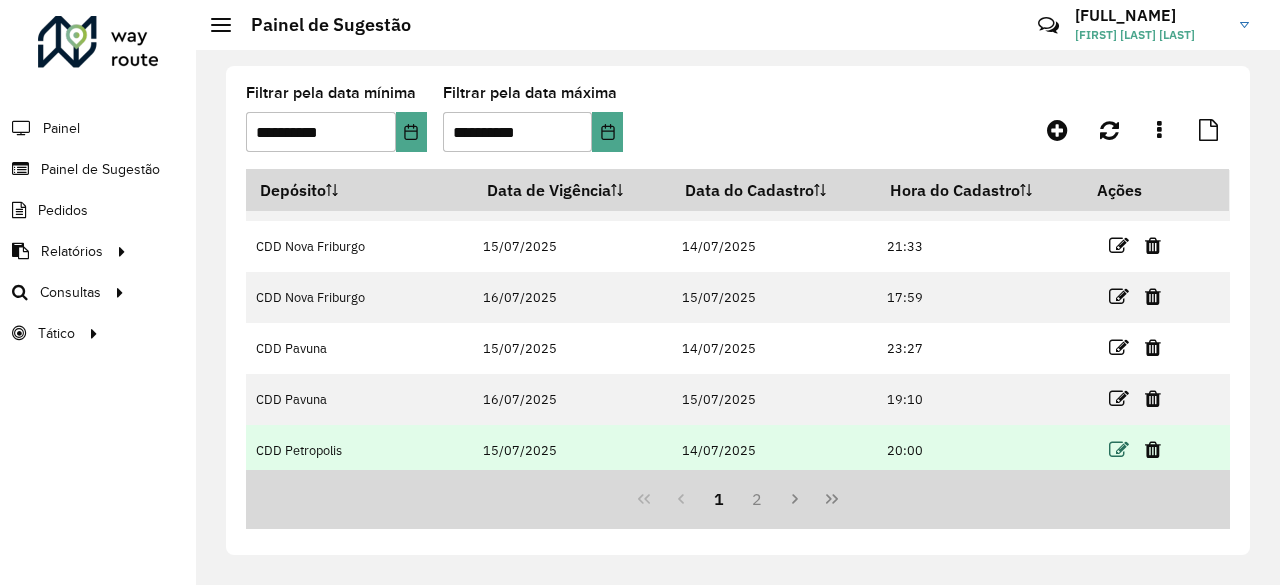 click at bounding box center [1119, 450] 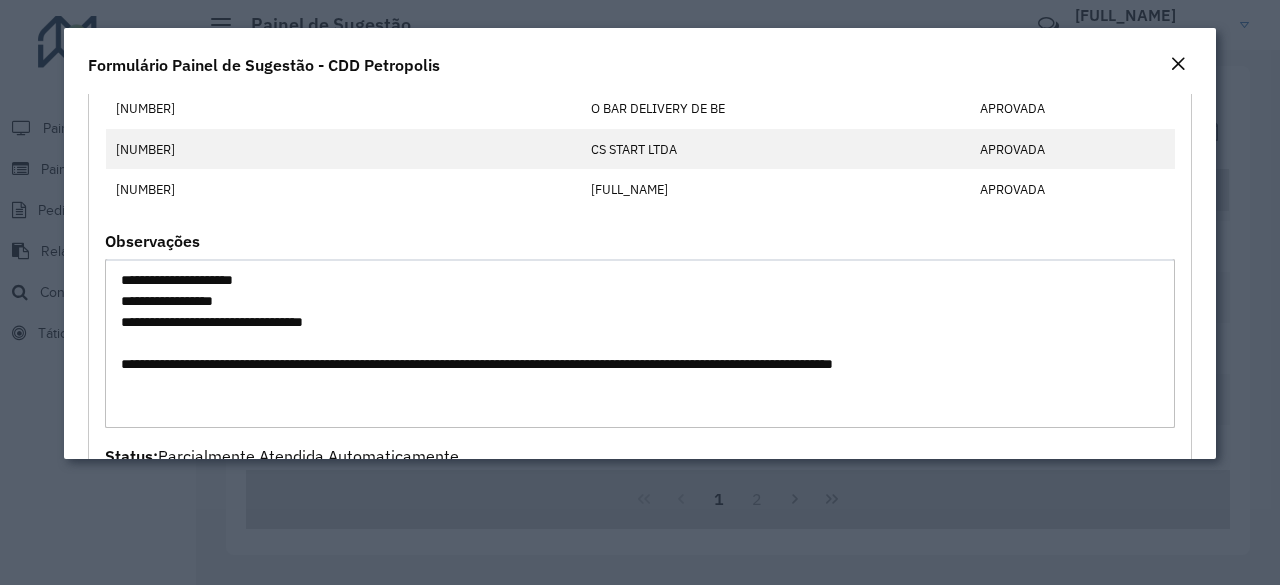 scroll, scrollTop: 652, scrollLeft: 0, axis: vertical 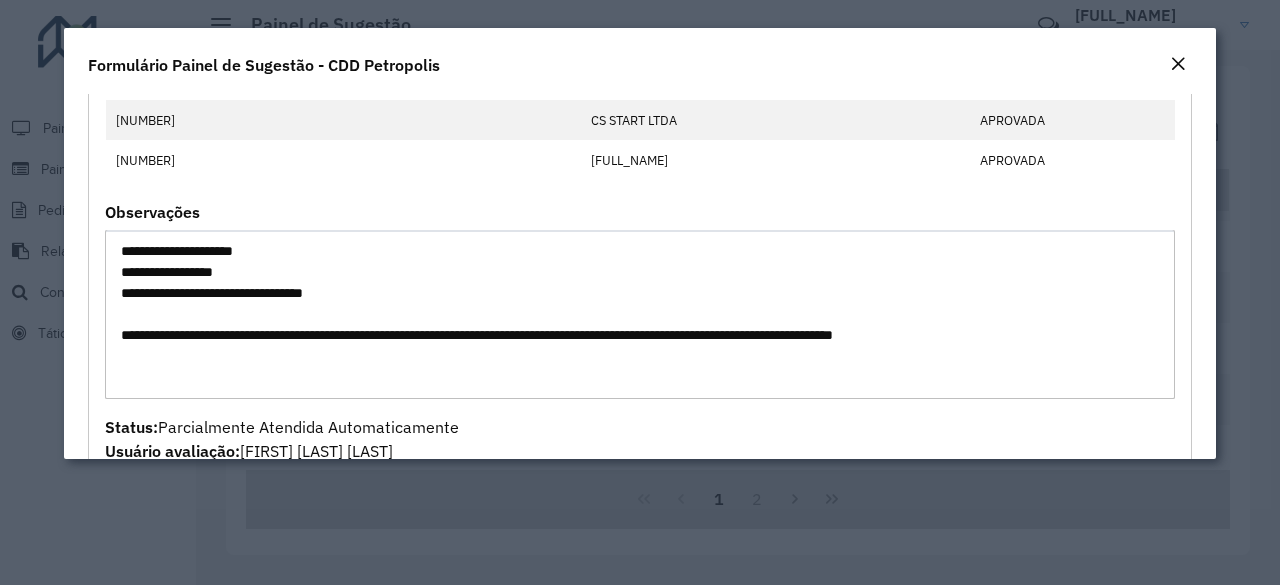 drag, startPoint x: 599, startPoint y: 301, endPoint x: 84, endPoint y: 235, distance: 519.2119 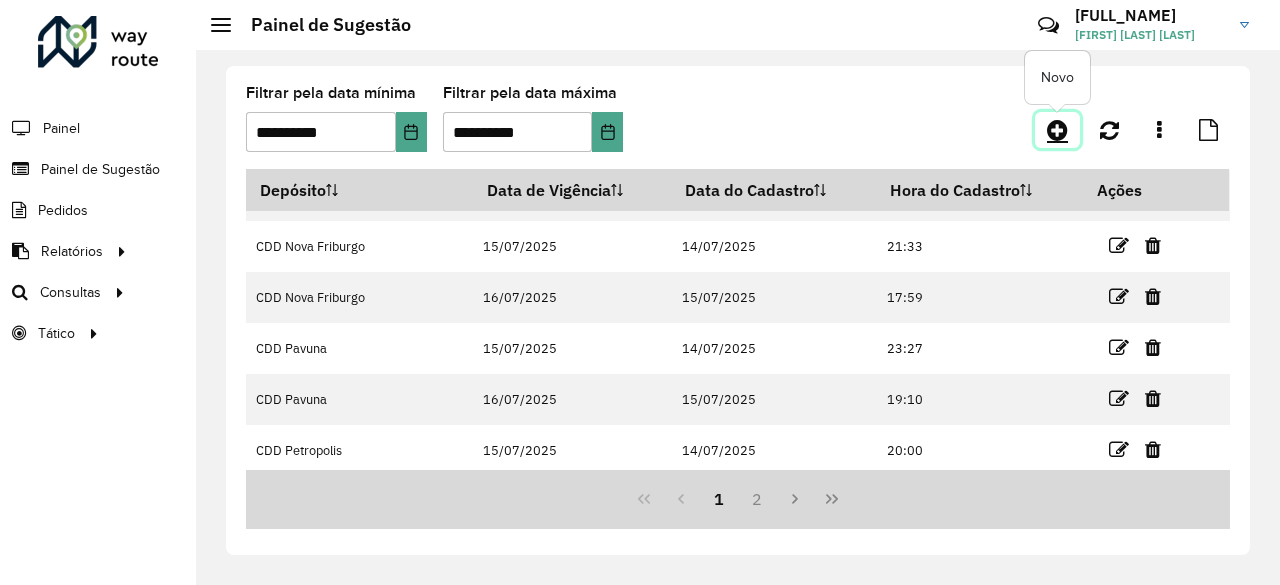 click 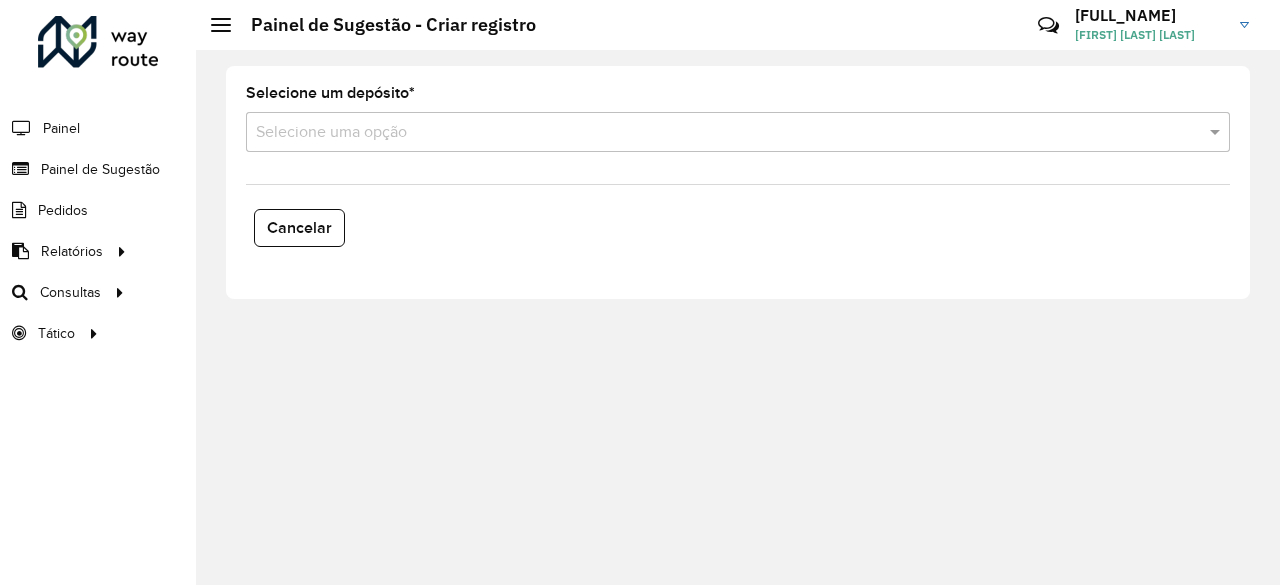 click at bounding box center (718, 133) 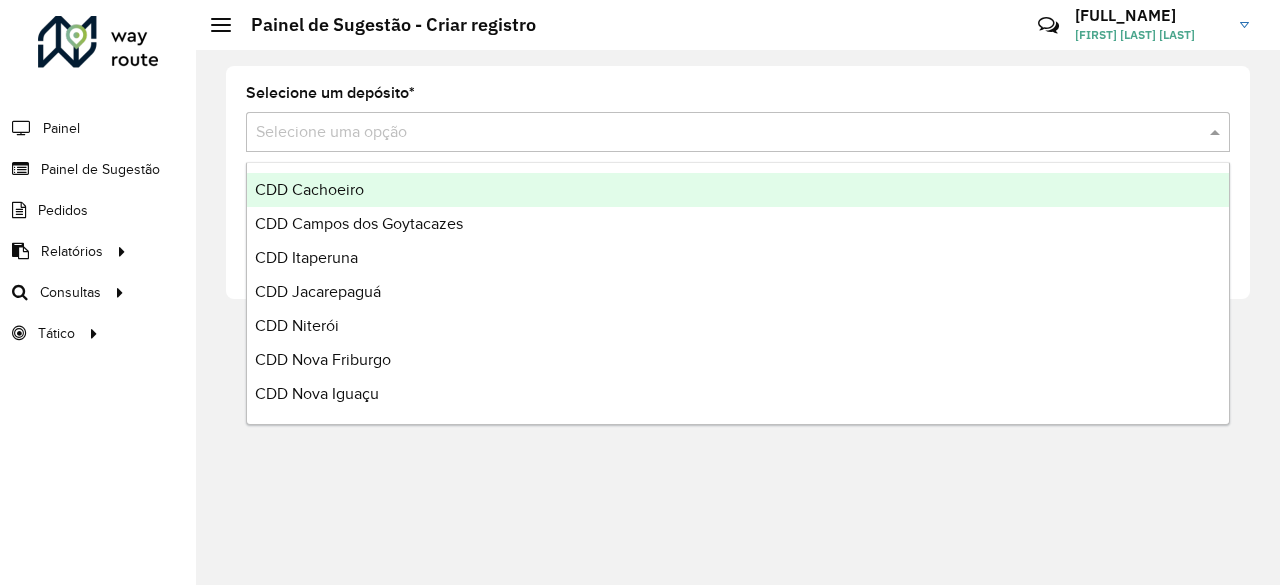 click at bounding box center (718, 133) 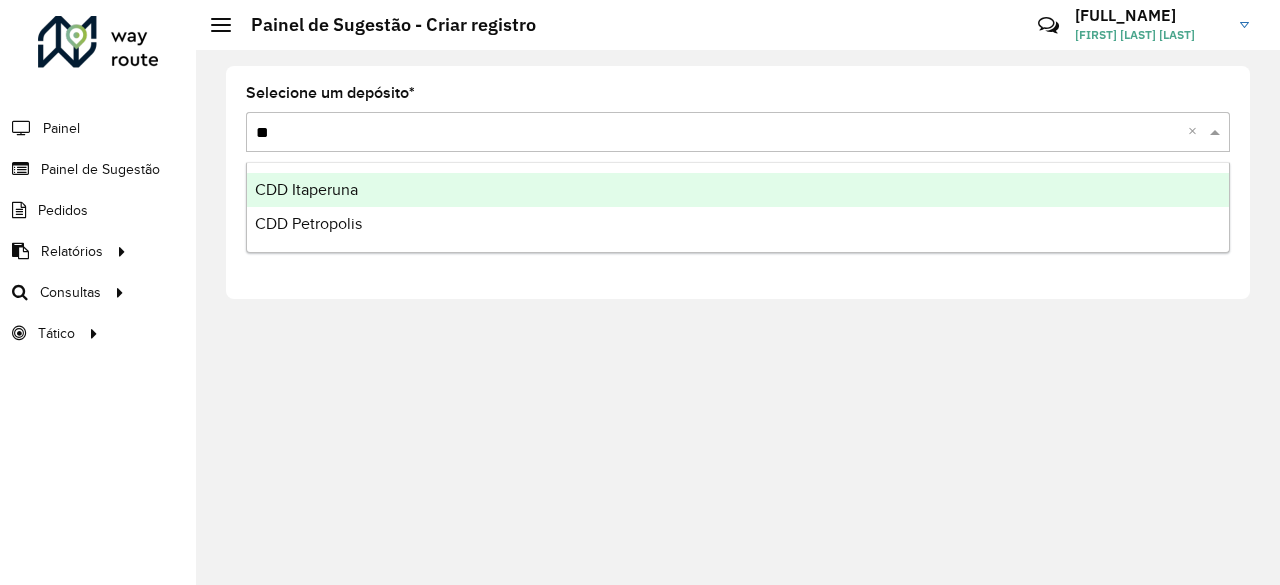 type on "***" 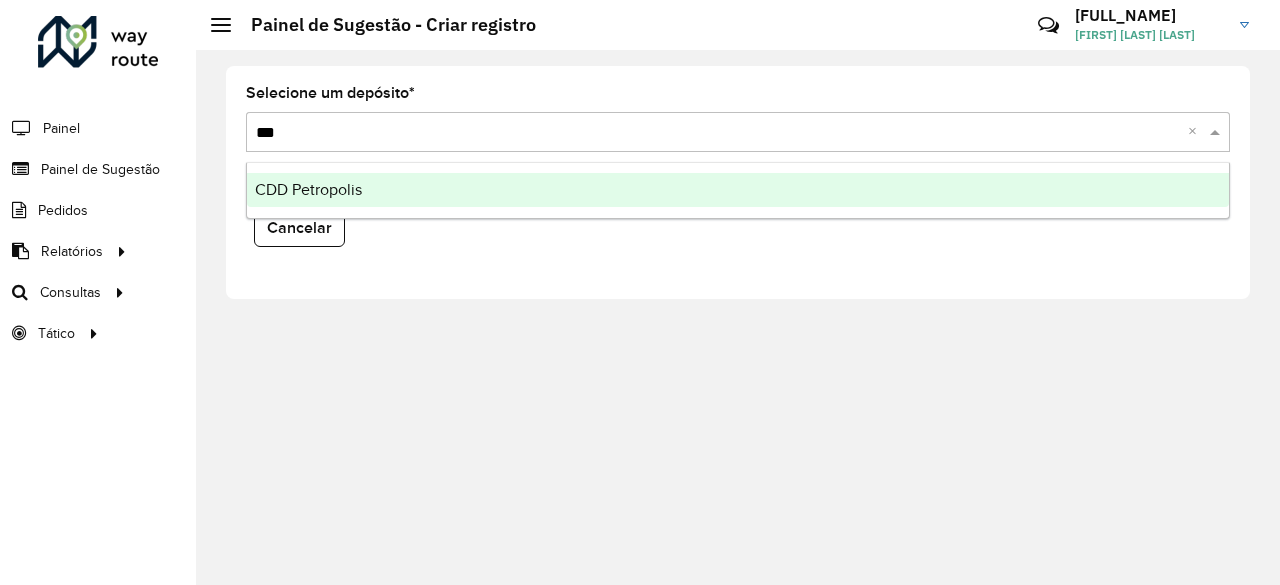 type 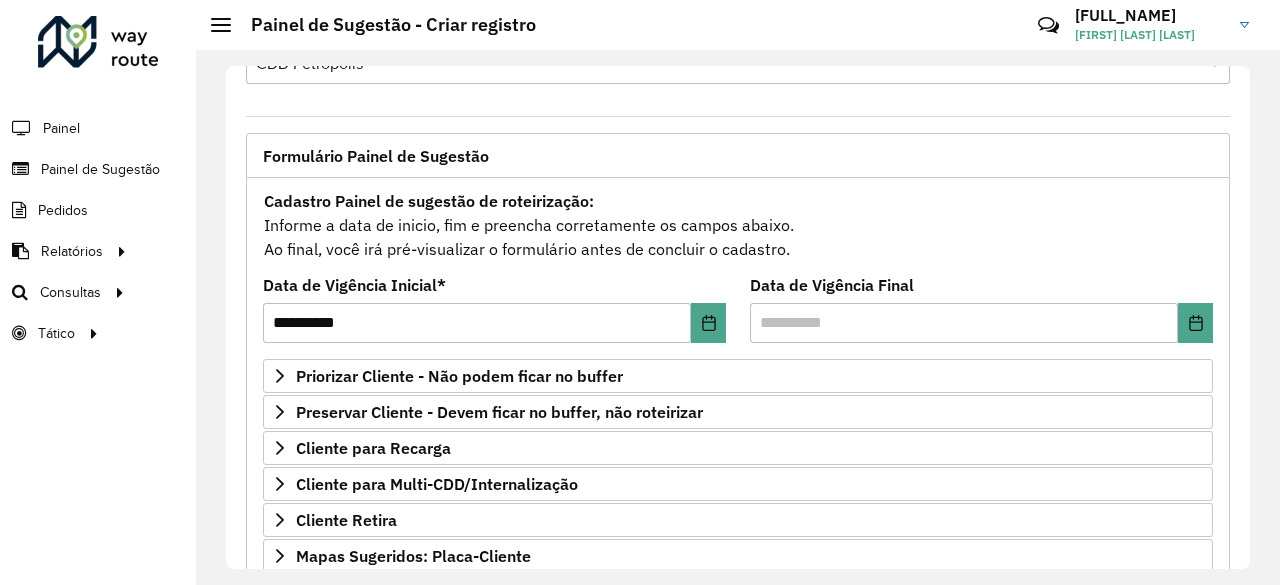 scroll, scrollTop: 108, scrollLeft: 0, axis: vertical 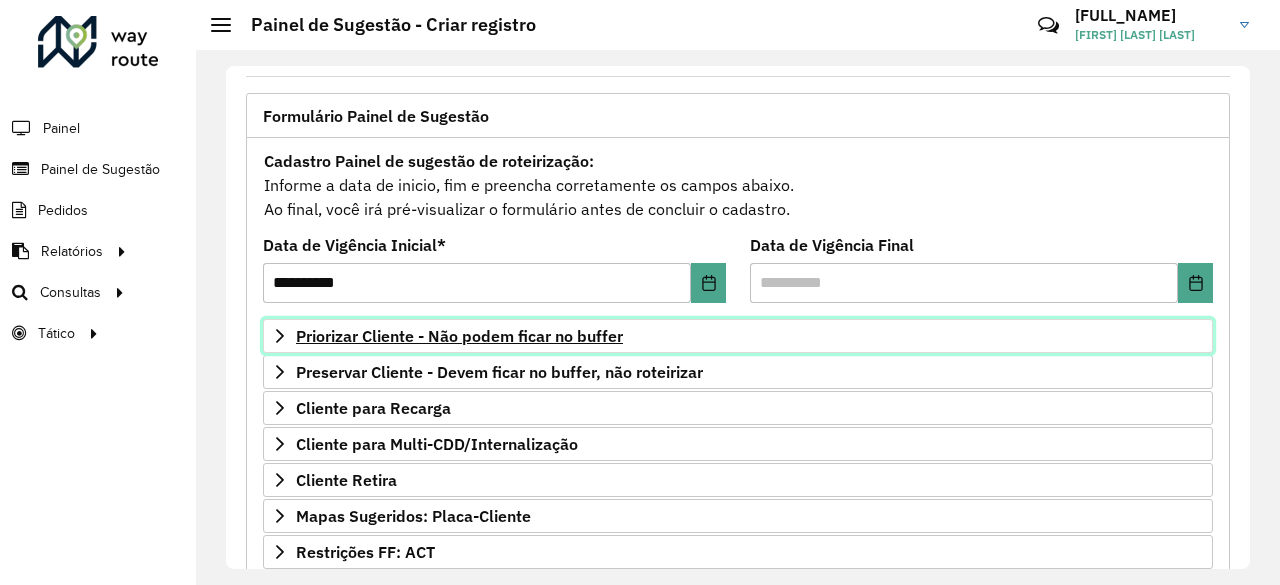 click on "Priorizar Cliente - Não podem ficar no buffer" at bounding box center (738, 336) 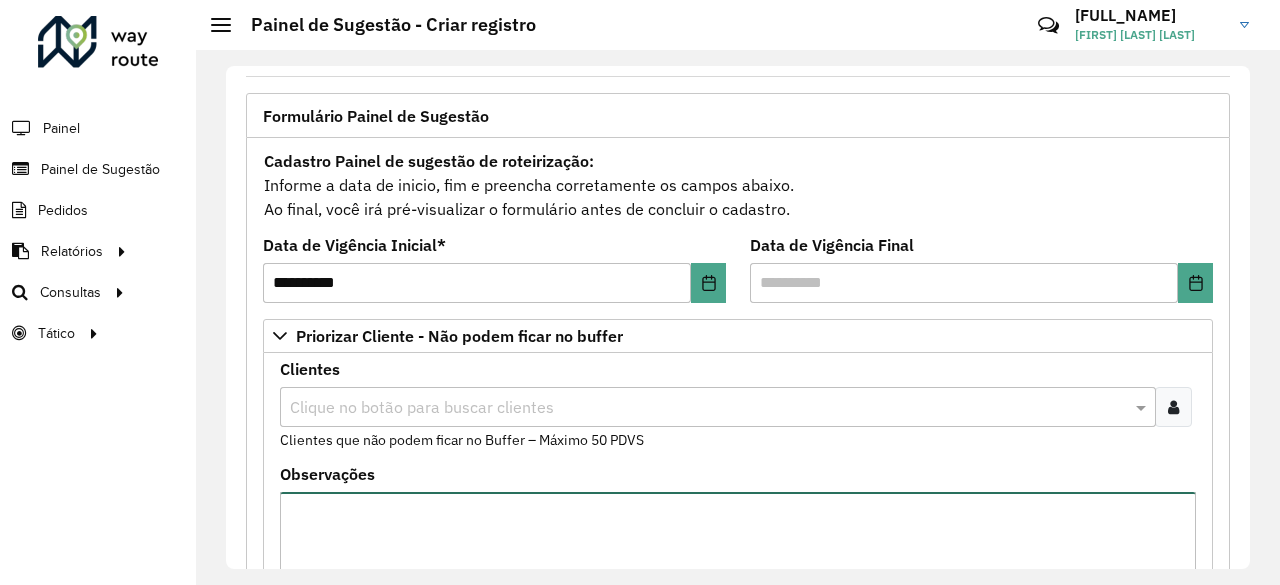 click on "Observações" at bounding box center (738, 576) 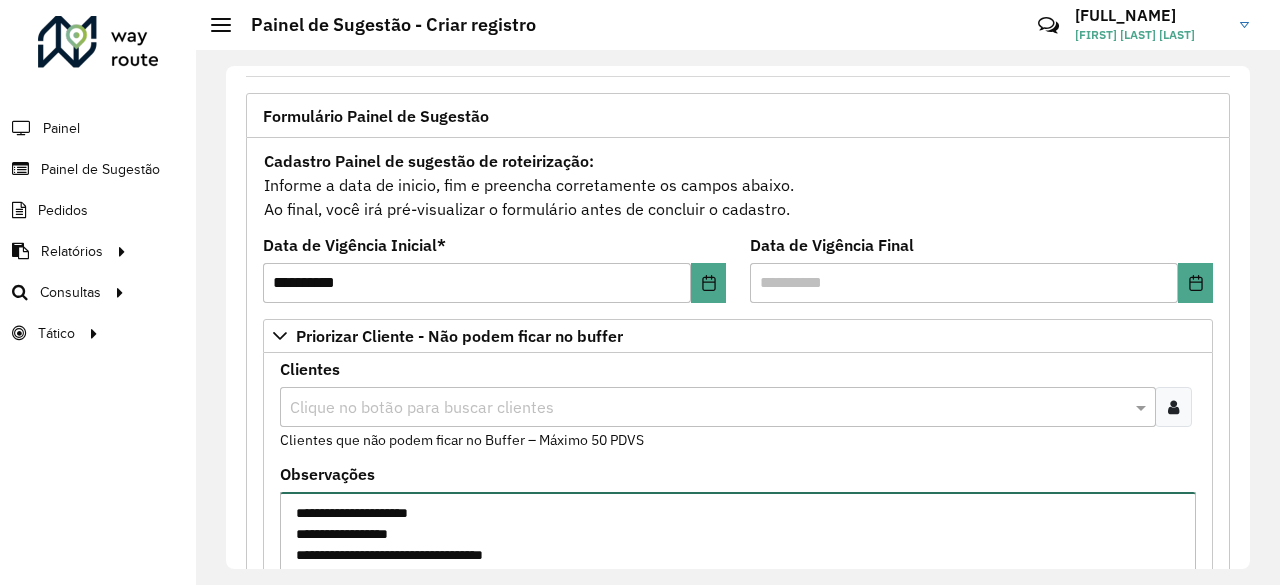 scroll, scrollTop: 121, scrollLeft: 0, axis: vertical 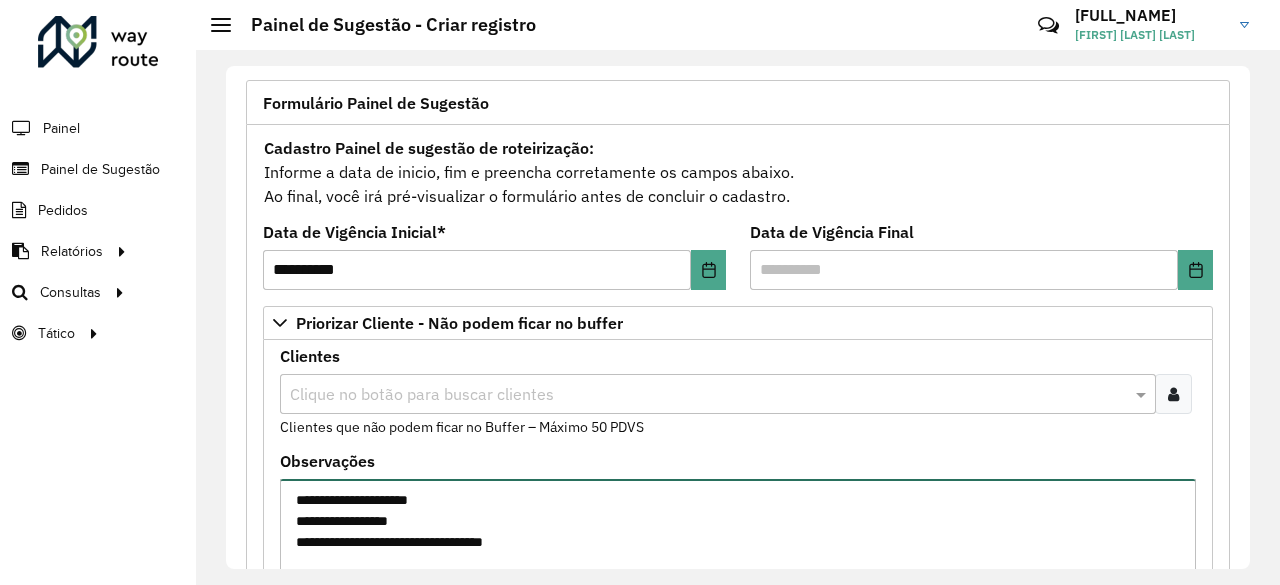 drag, startPoint x: 446, startPoint y: 501, endPoint x: 253, endPoint y: 497, distance: 193.04144 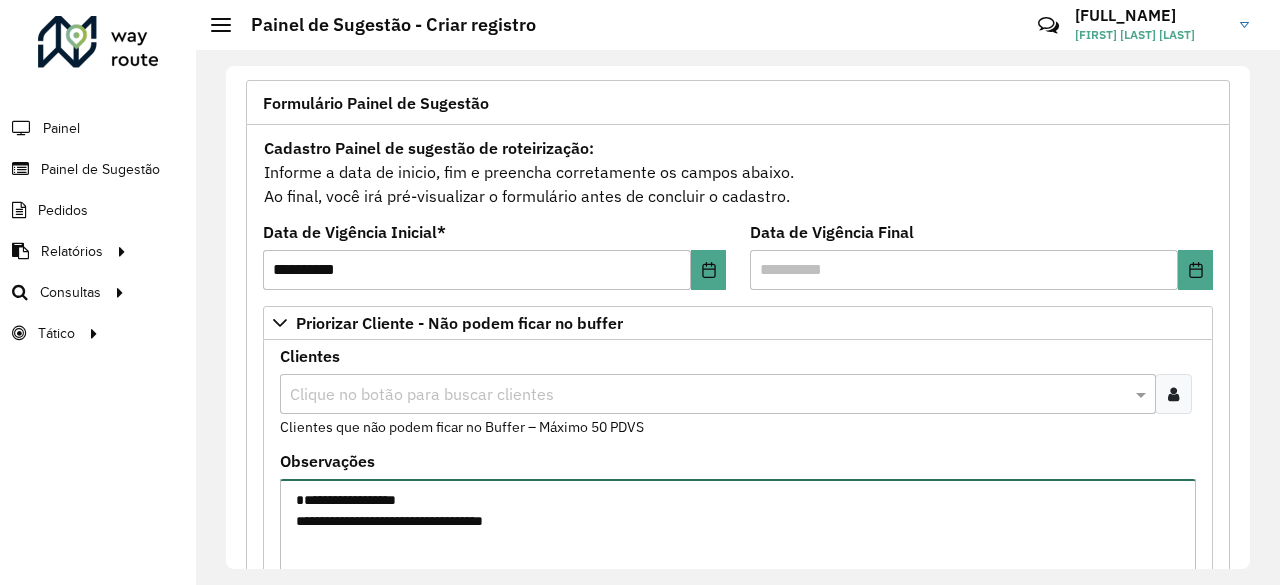 click on "**********" at bounding box center [738, 563] 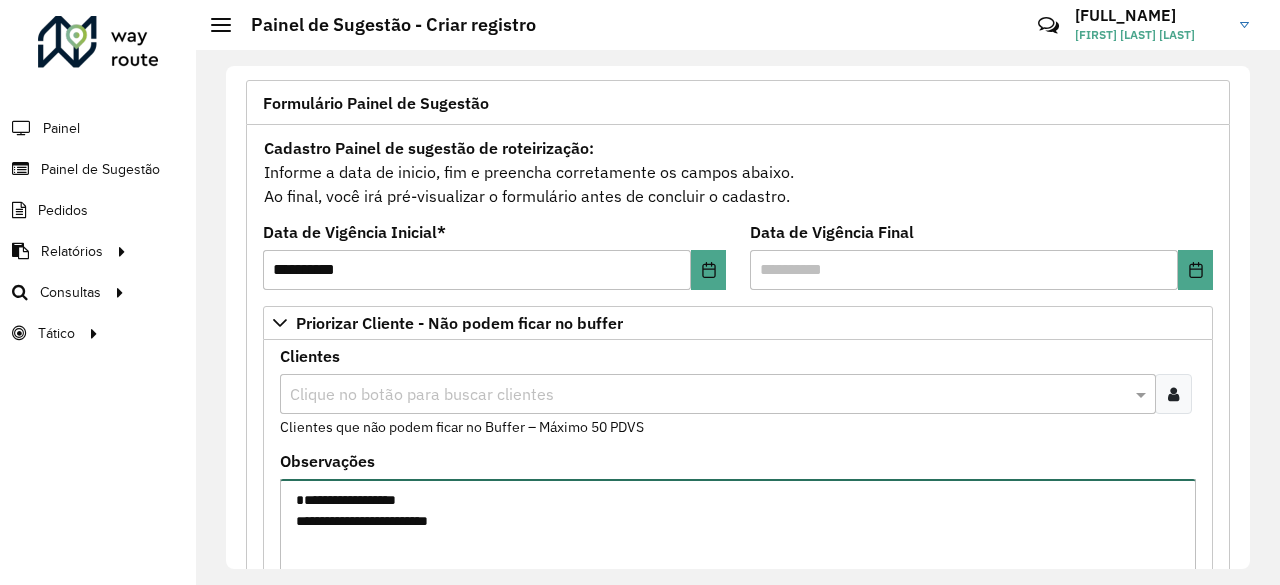click on "**********" at bounding box center [738, 563] 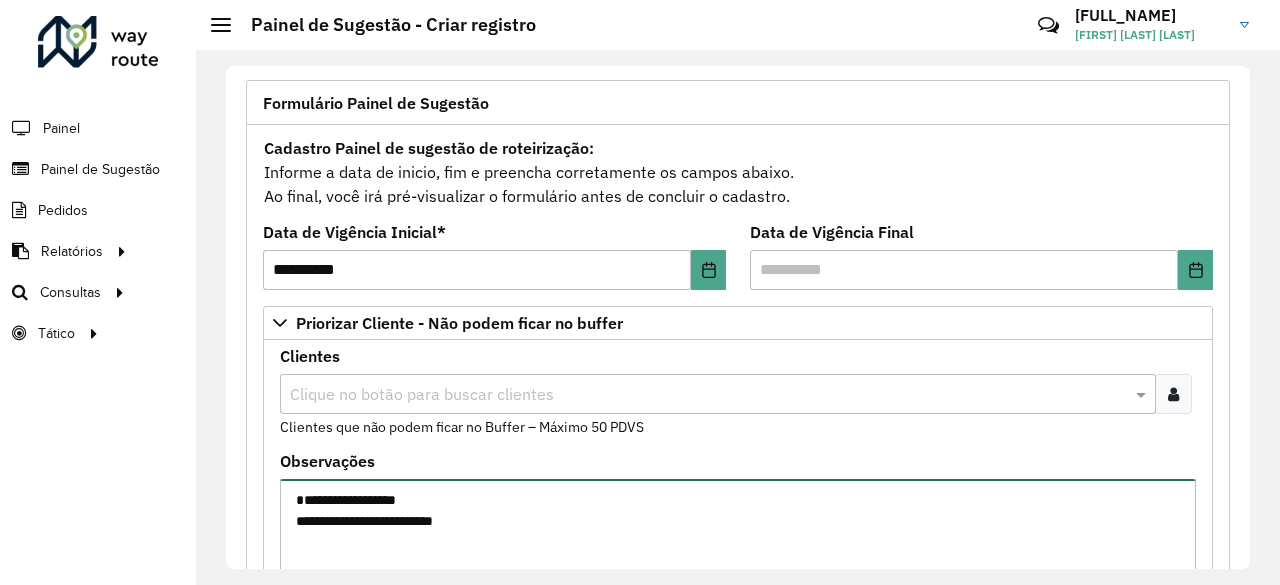 type on "**********" 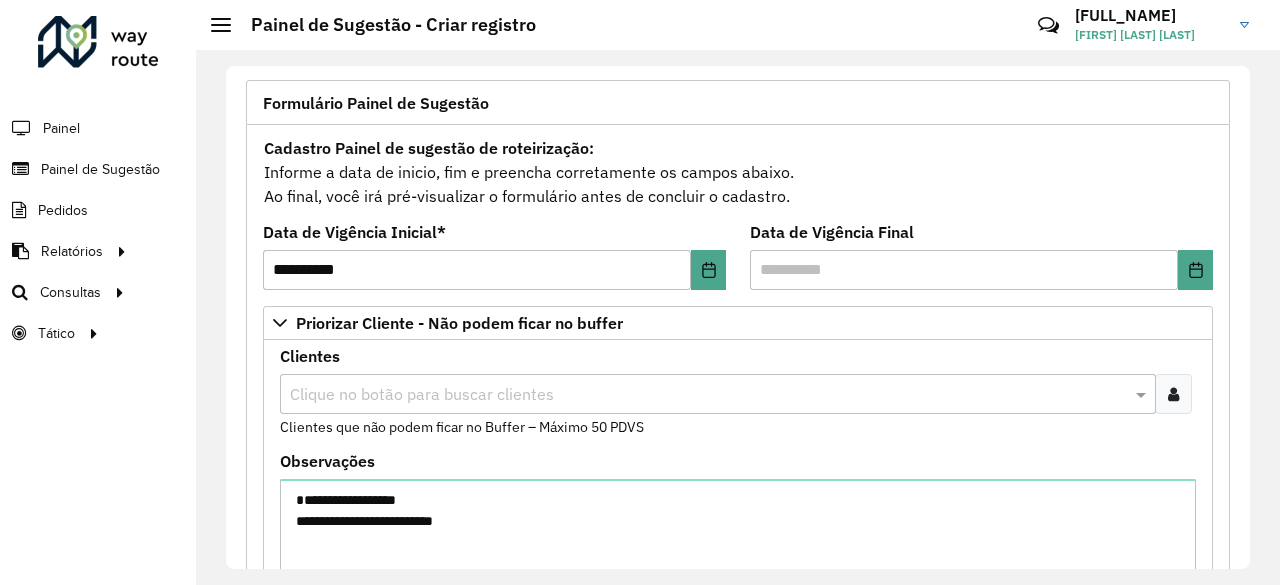 click on "**********" 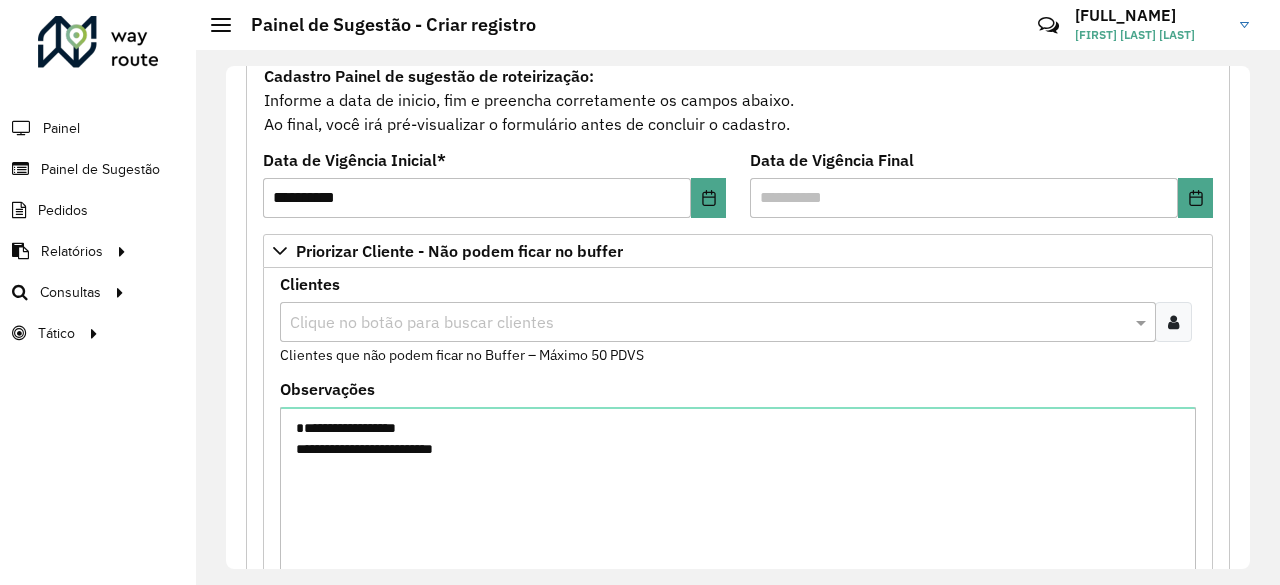 scroll, scrollTop: 204, scrollLeft: 0, axis: vertical 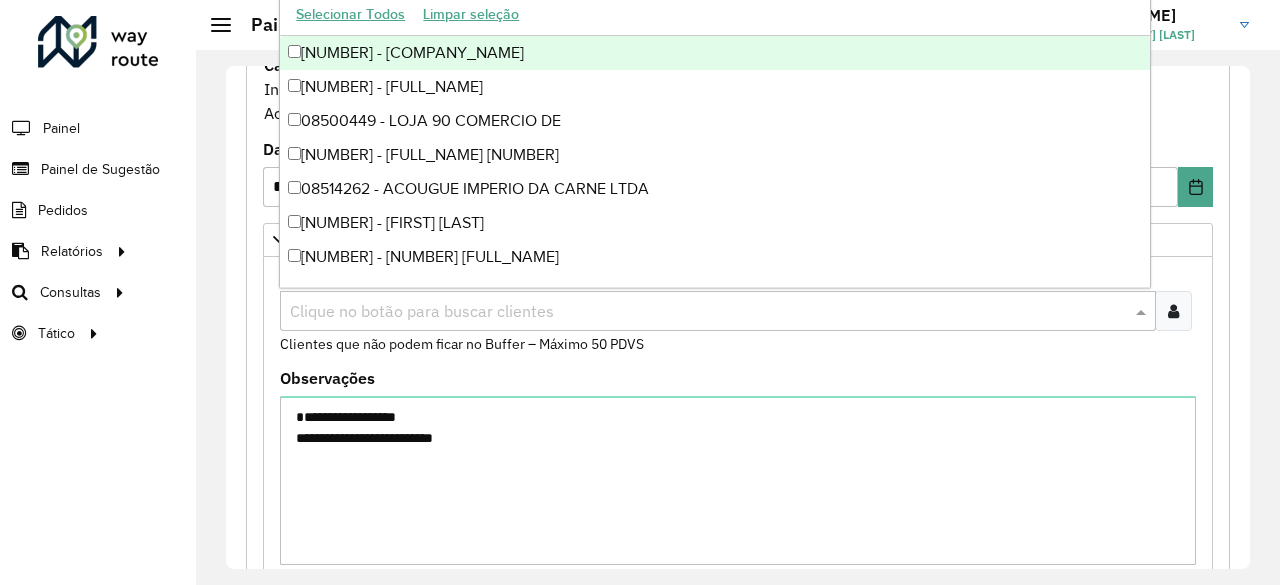 click at bounding box center [708, 312] 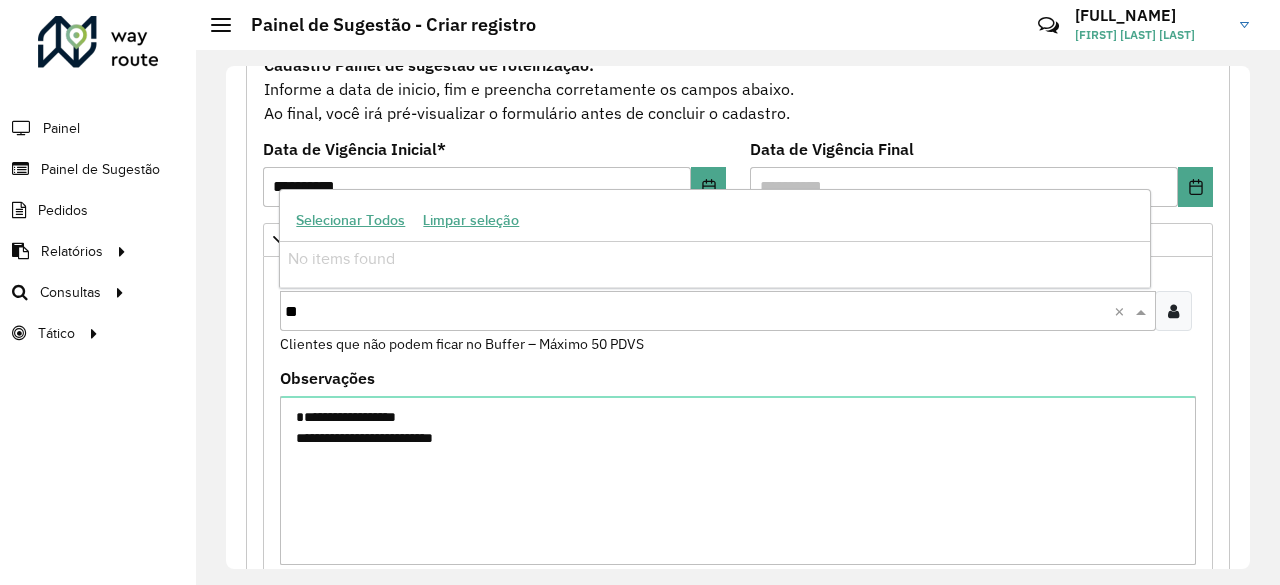 type on "*" 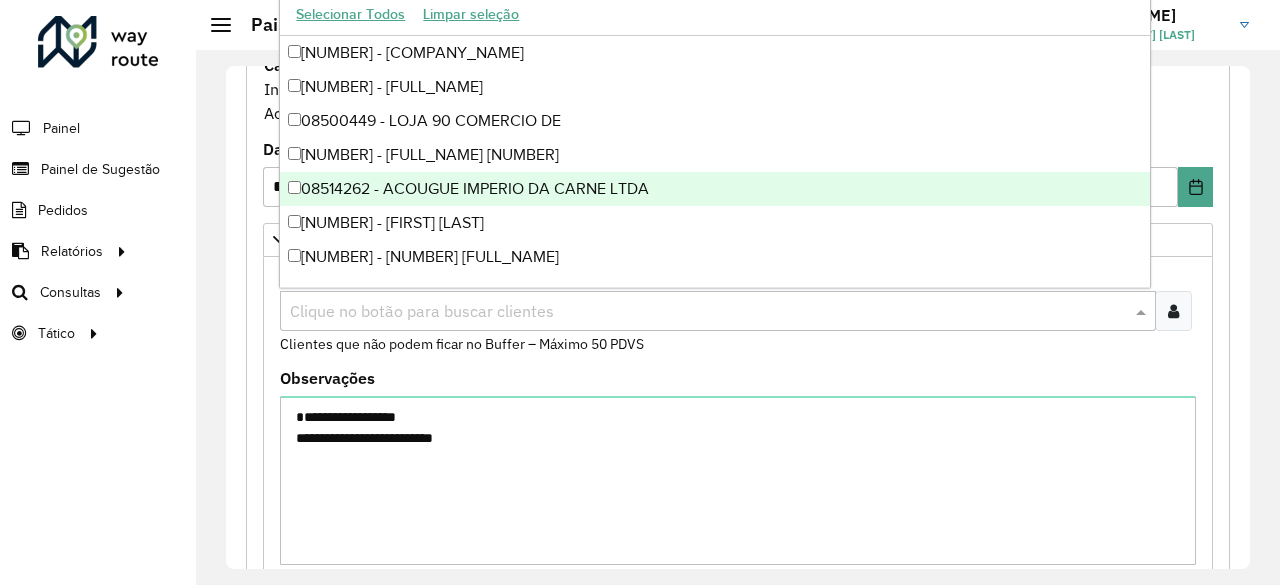 paste on "****" 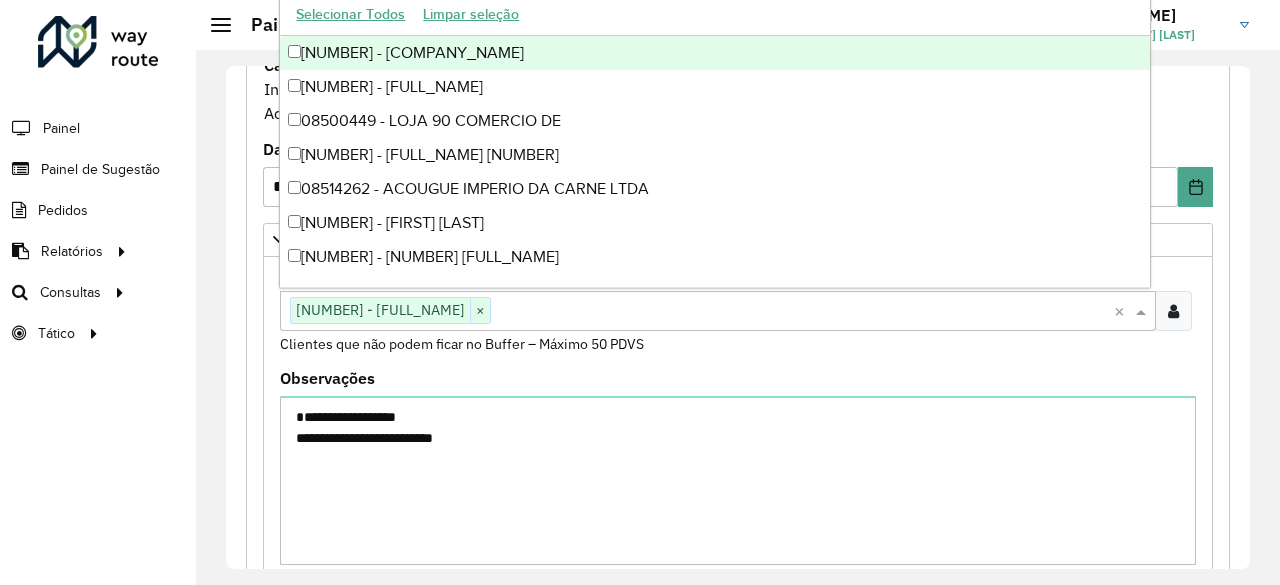 paste on "****" 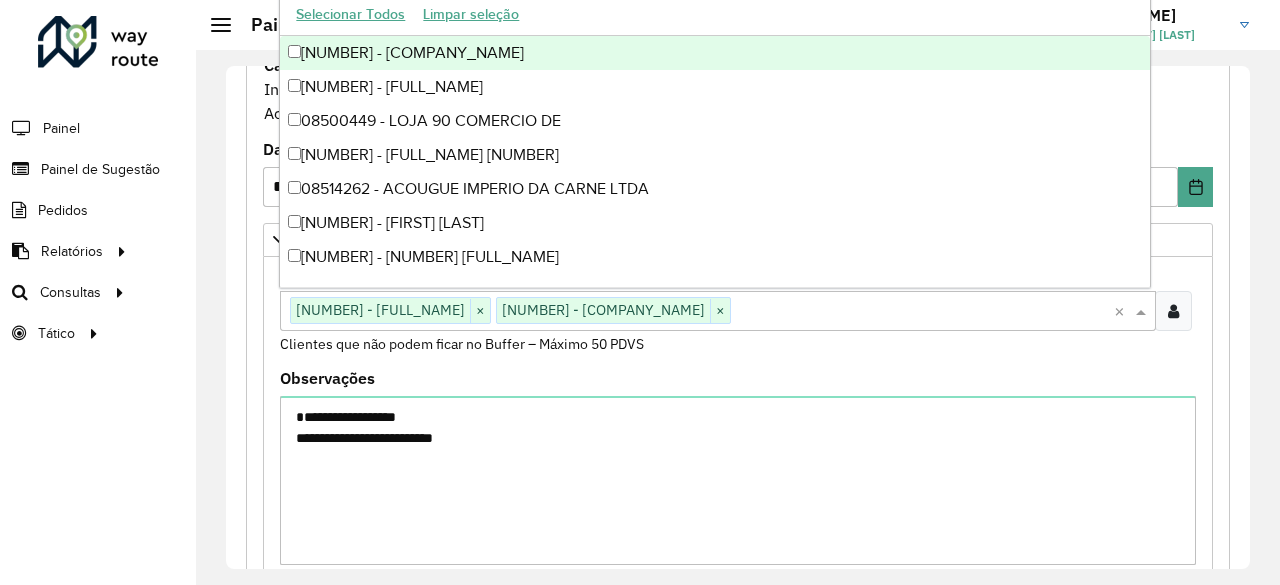 paste on "****" 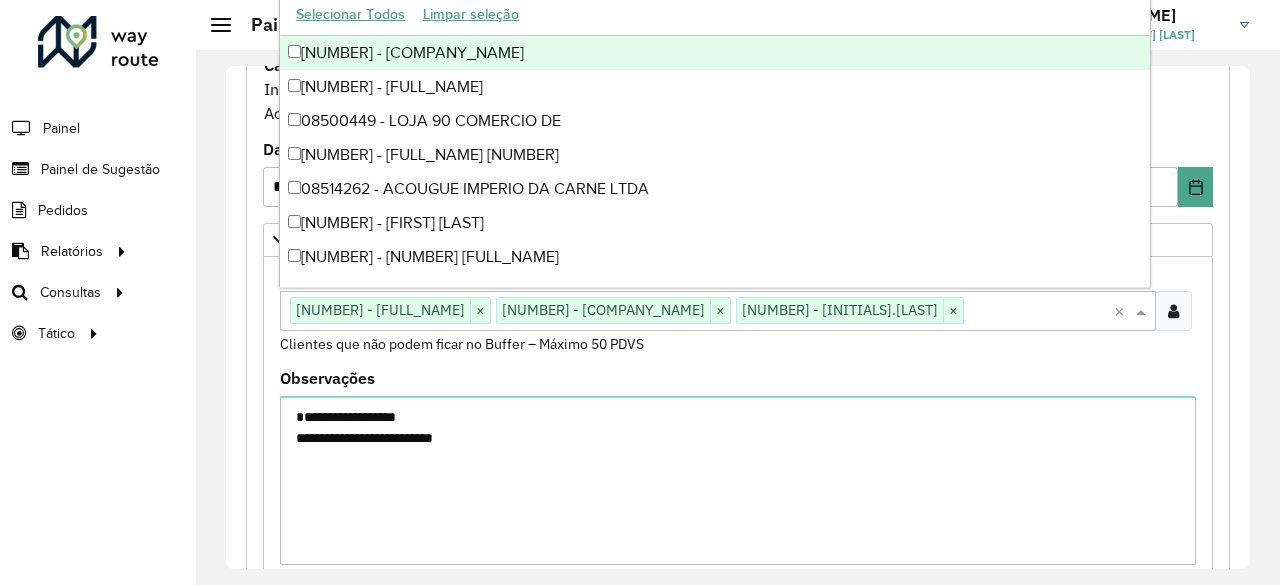 paste on "***" 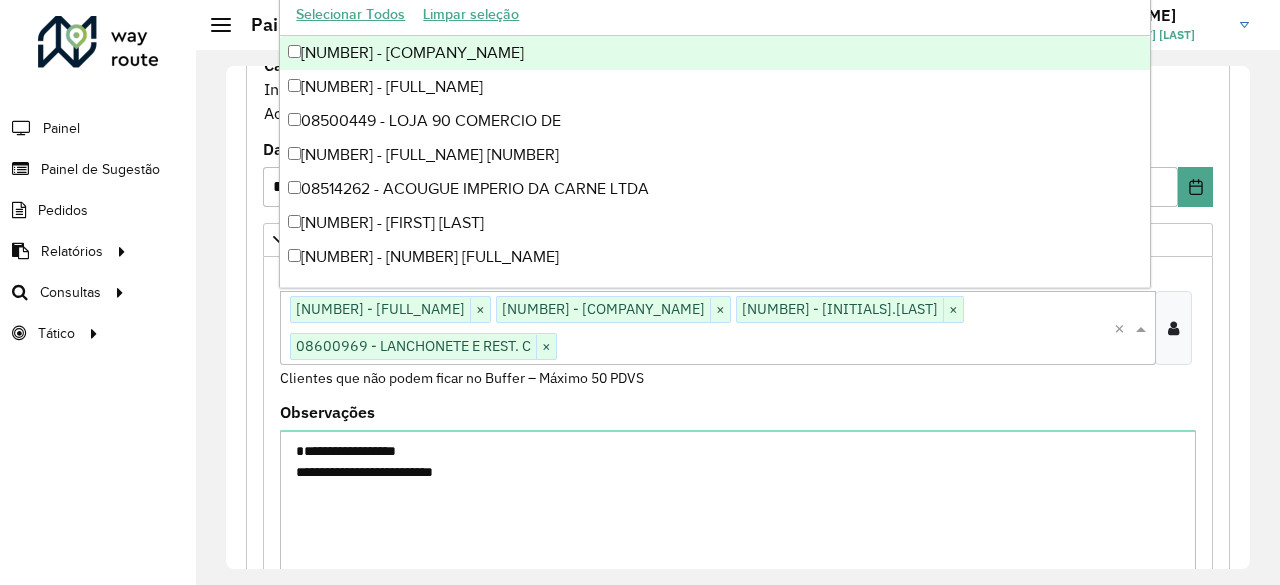paste on "*****" 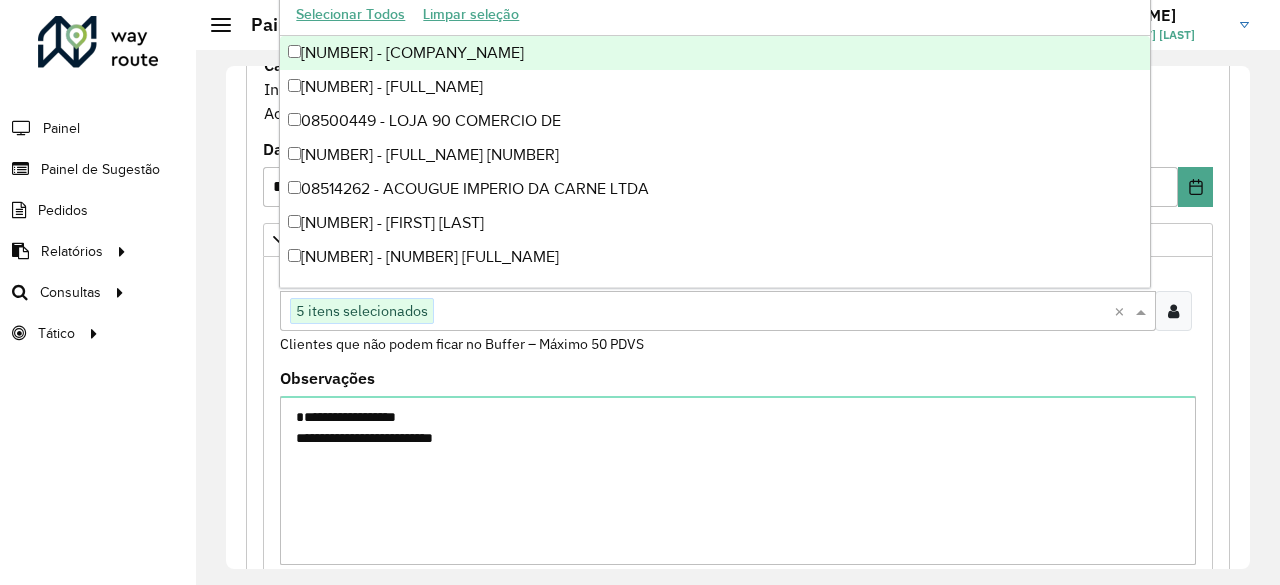 paste on "****" 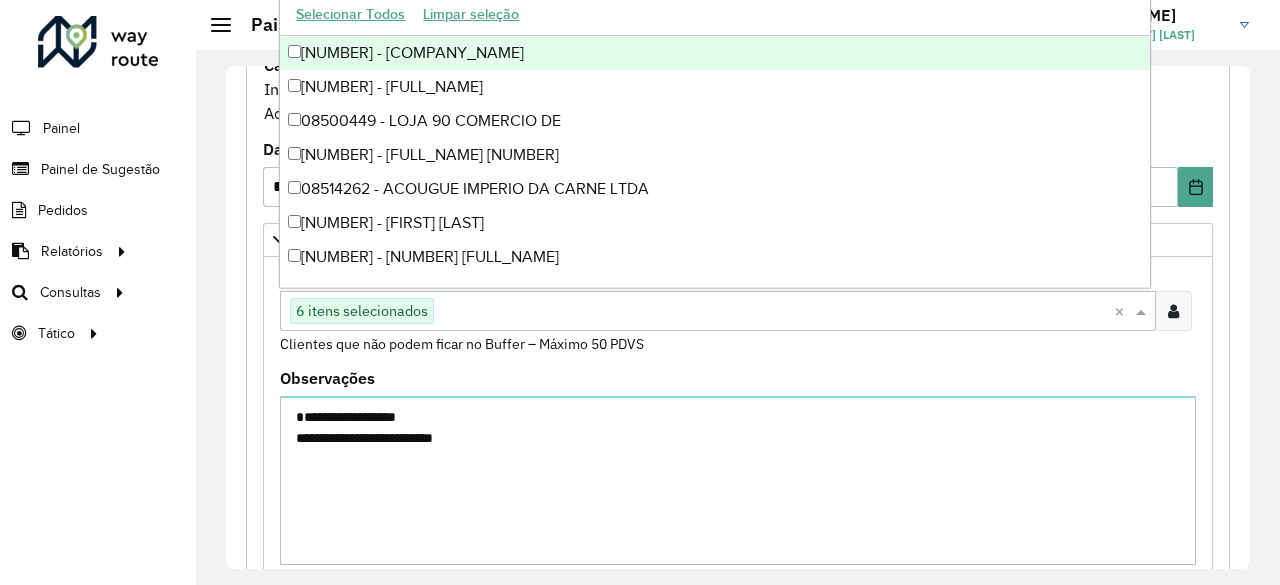 paste on "*****" 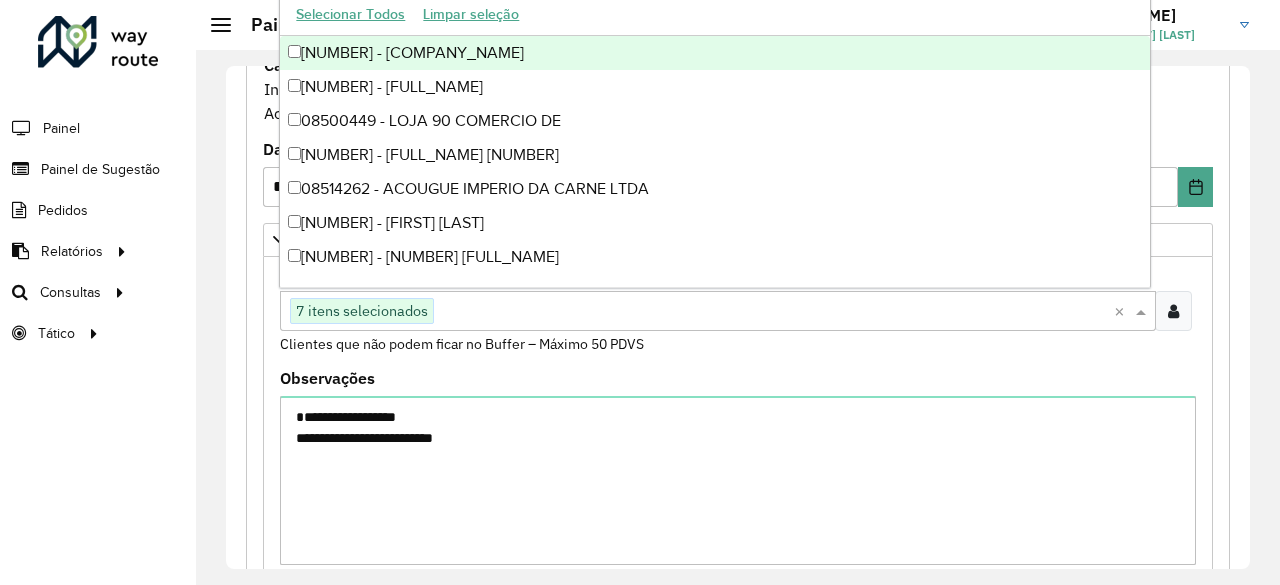 paste on "****" 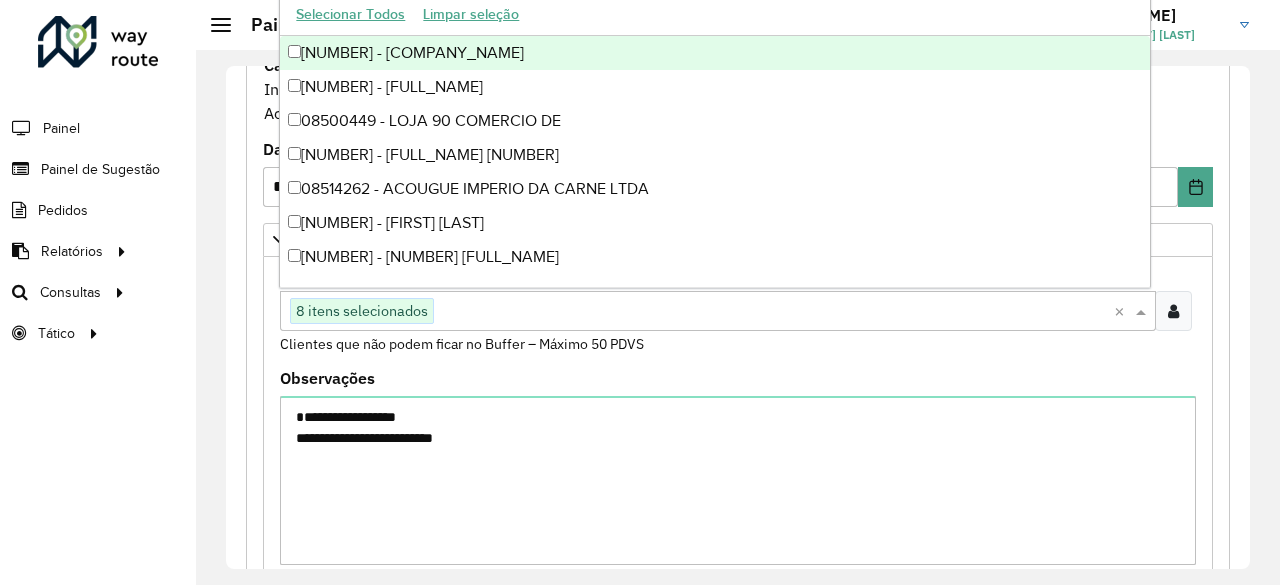 paste on "****" 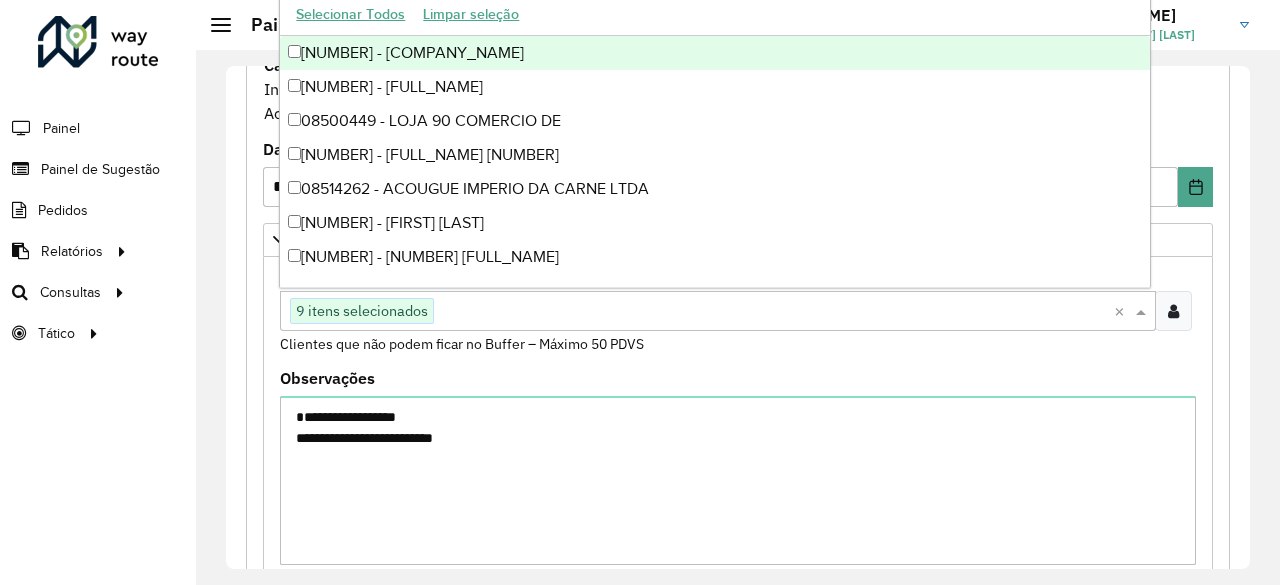 paste on "****" 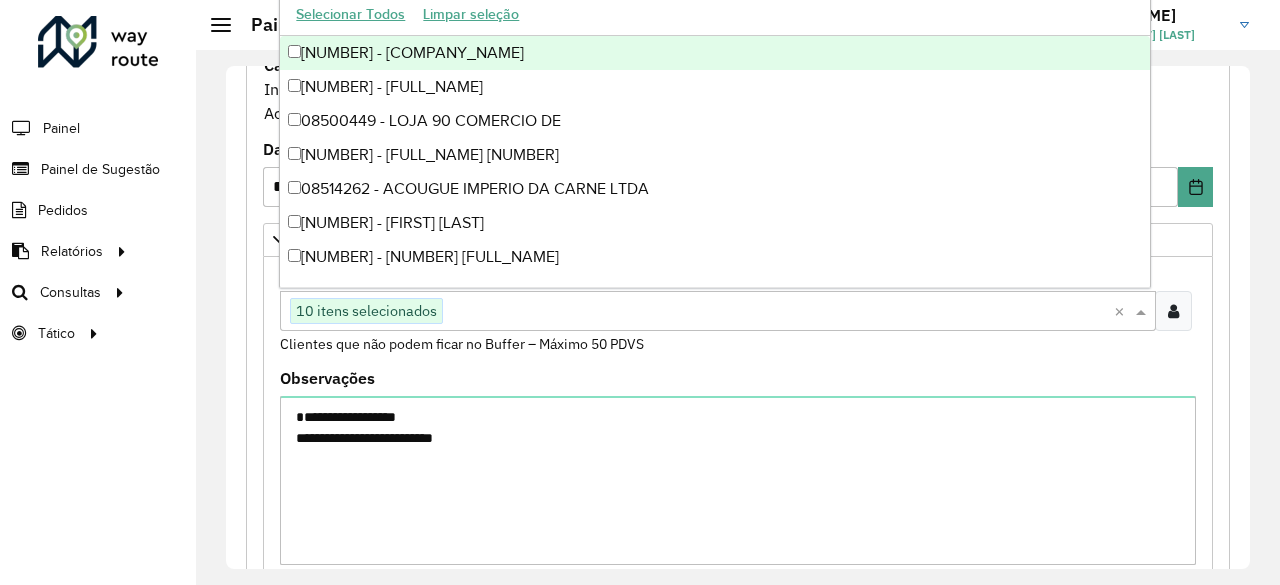 paste on "****" 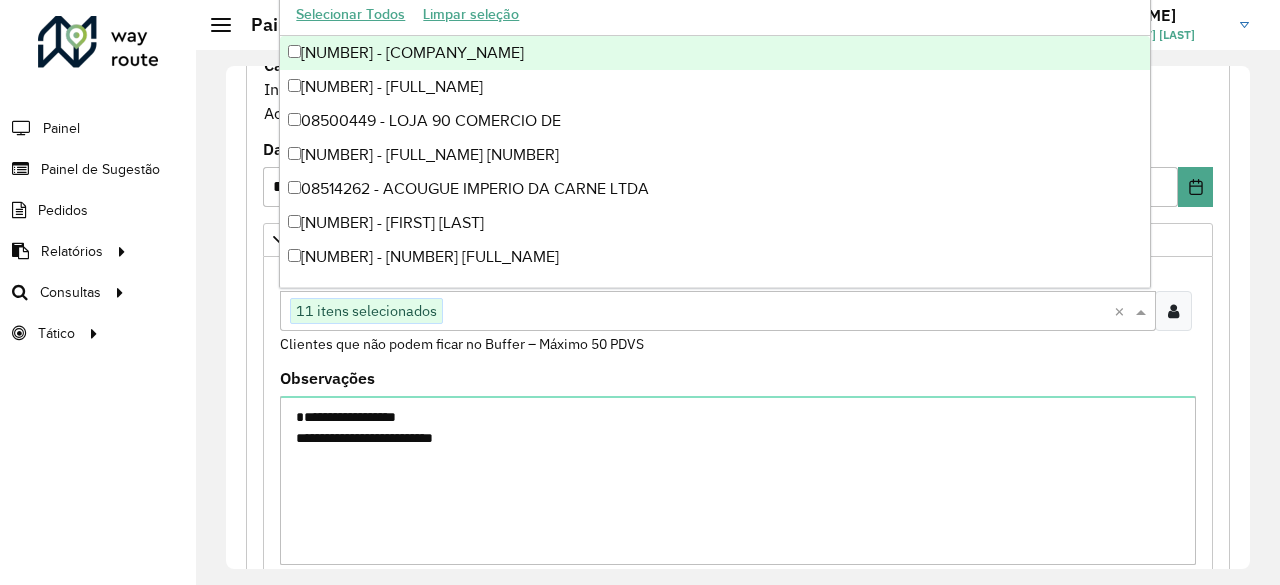 paste on "****" 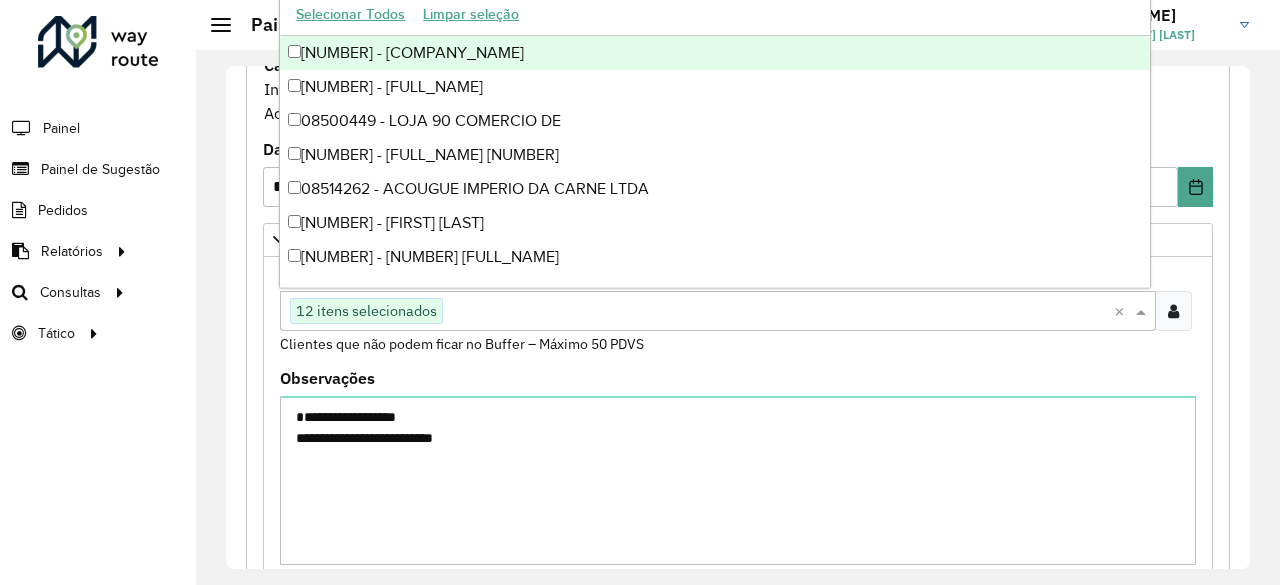 paste on "***" 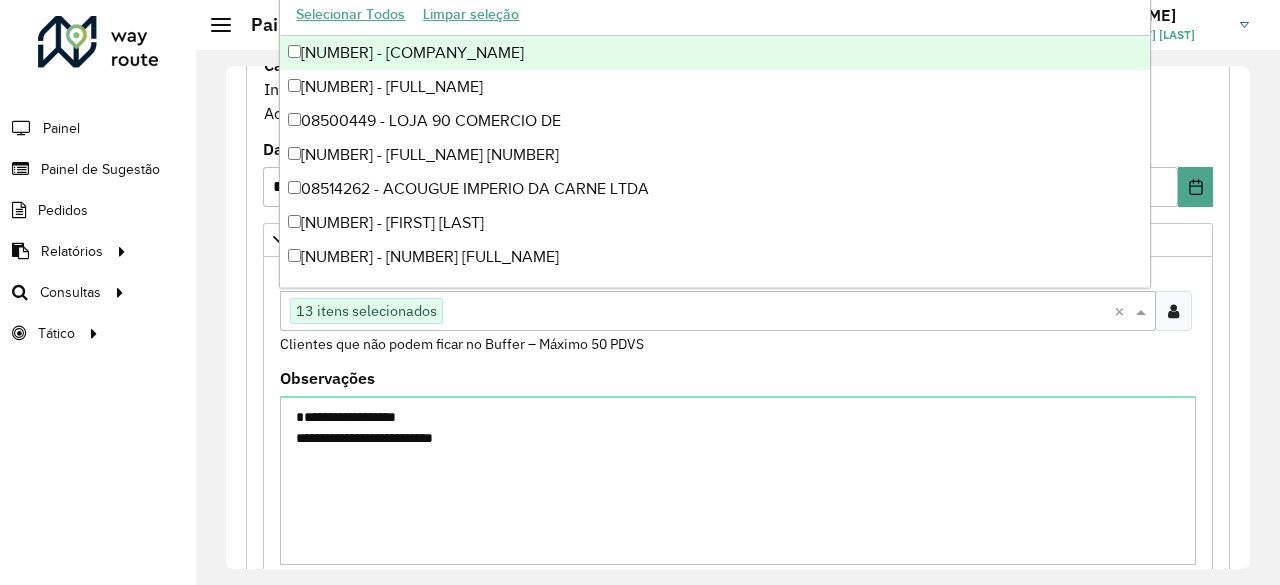 paste on "***" 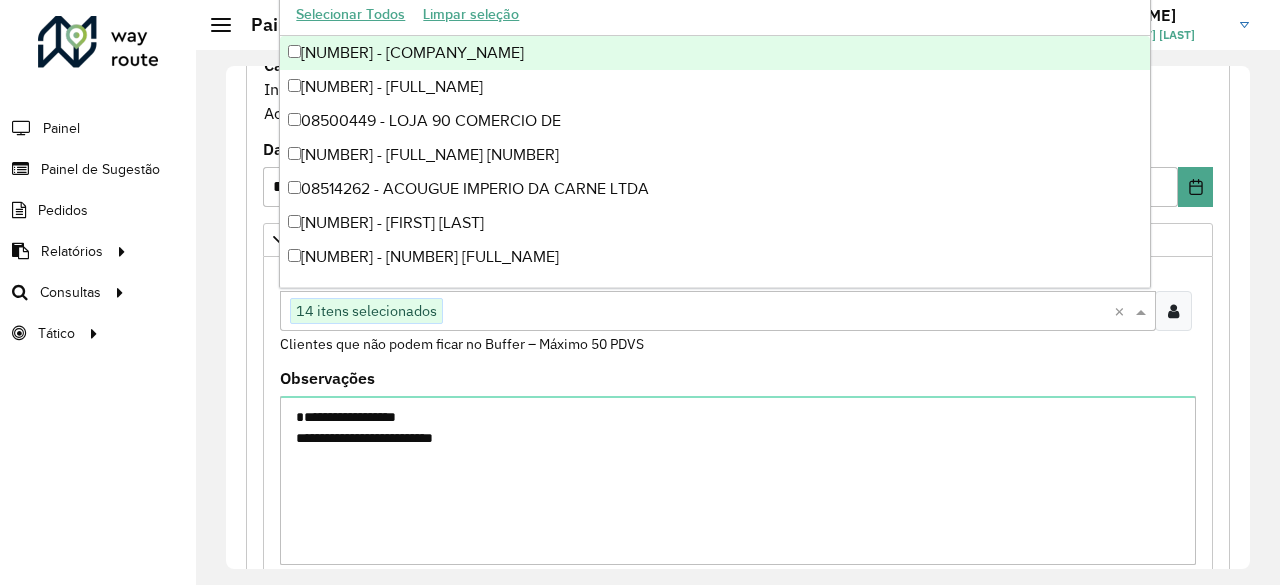 paste on "****" 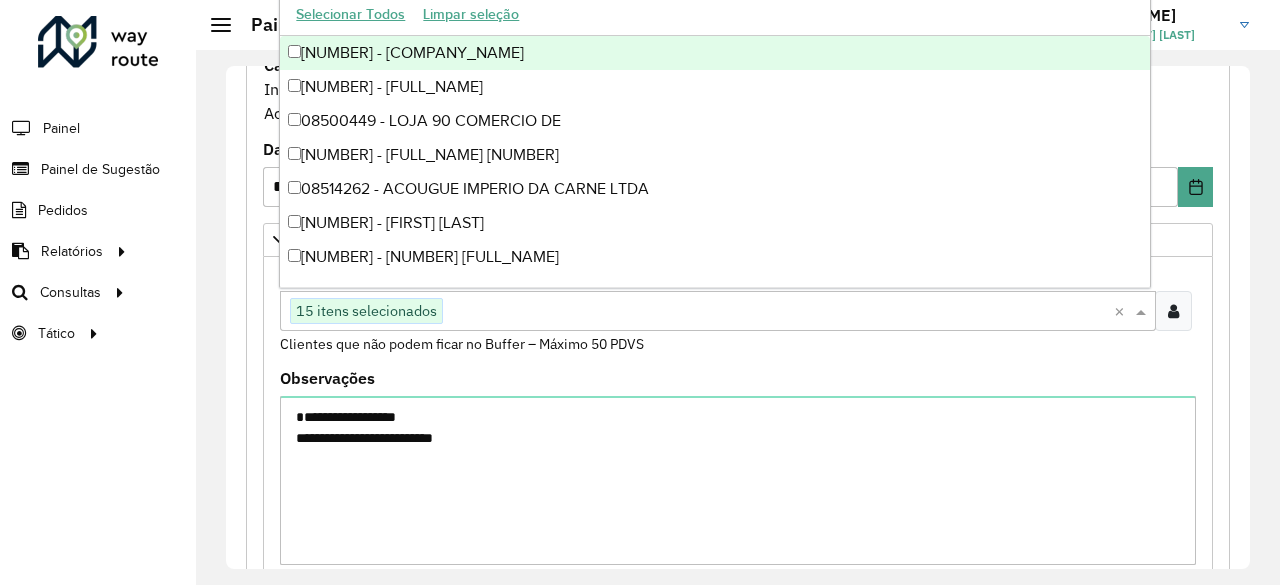 paste on "*****" 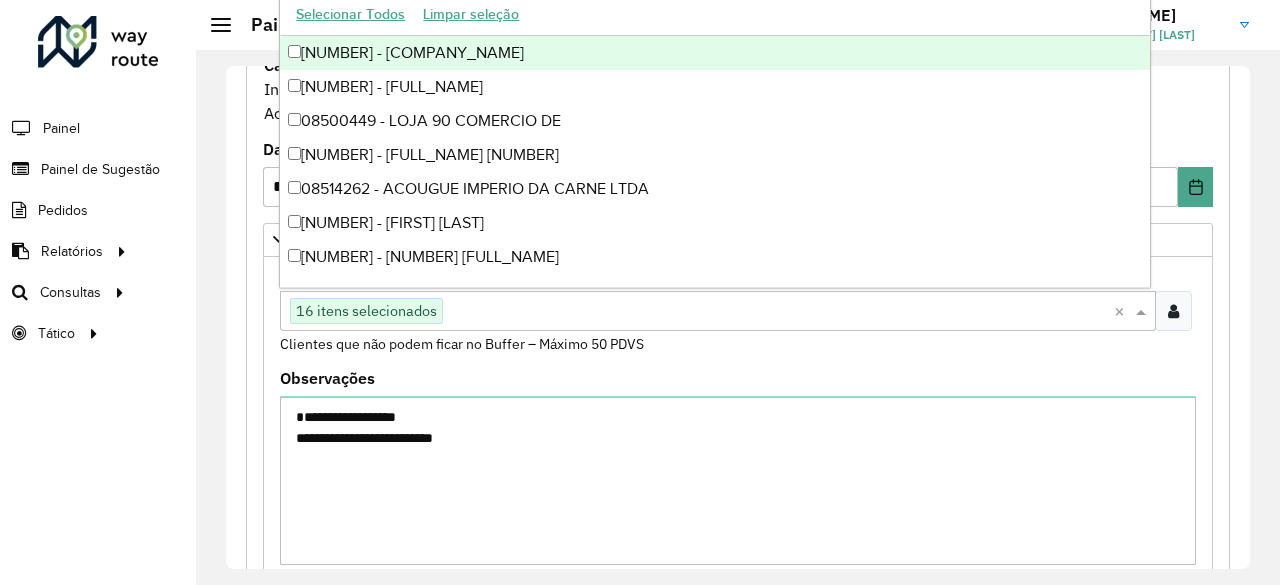 paste on "*****" 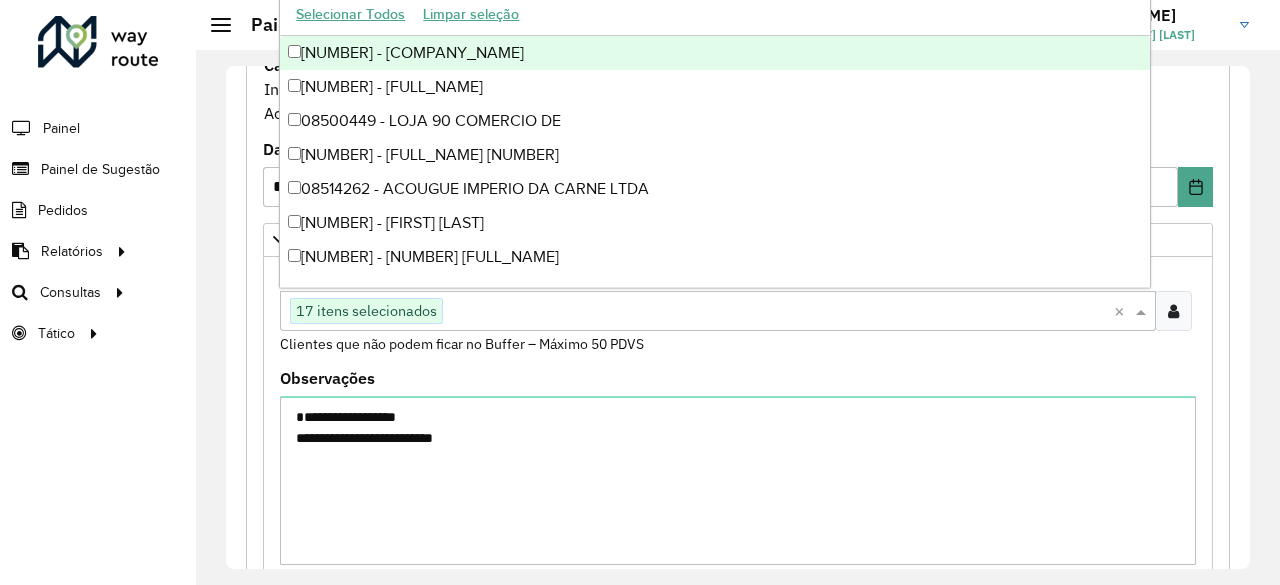 paste on "*****" 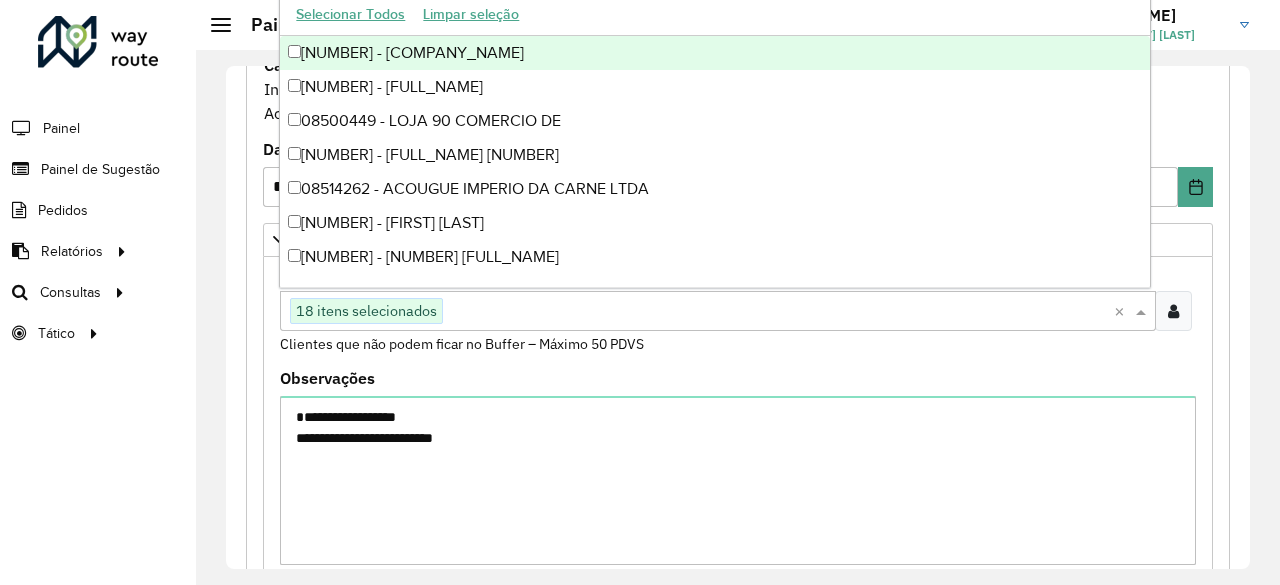 paste on "****" 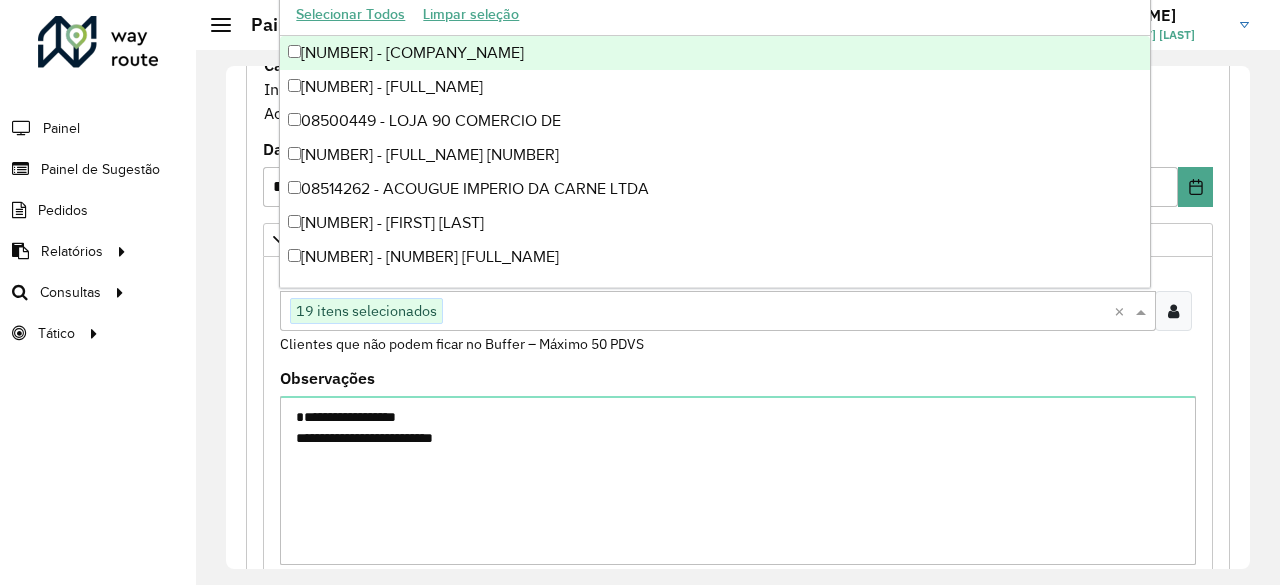 paste on "****" 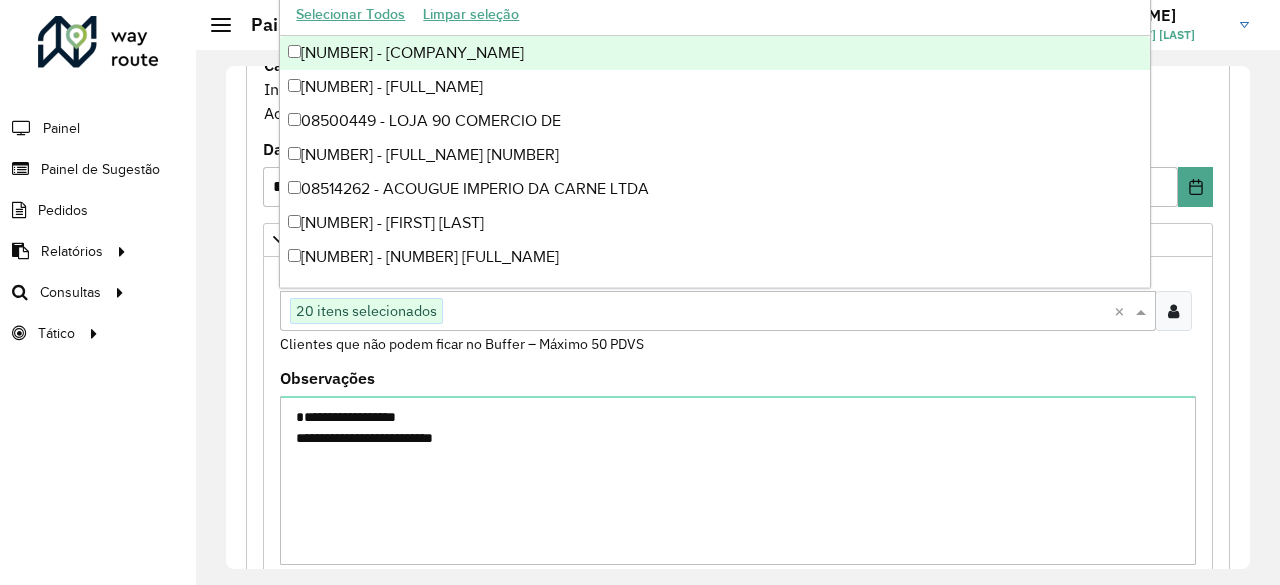 paste on "****" 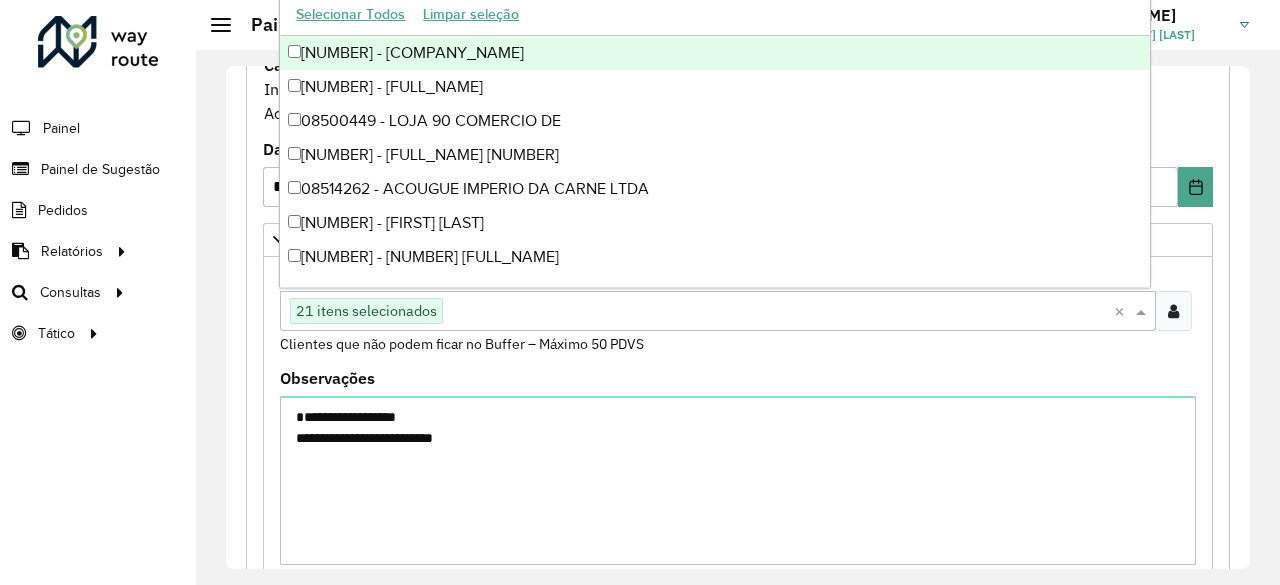paste on "*****" 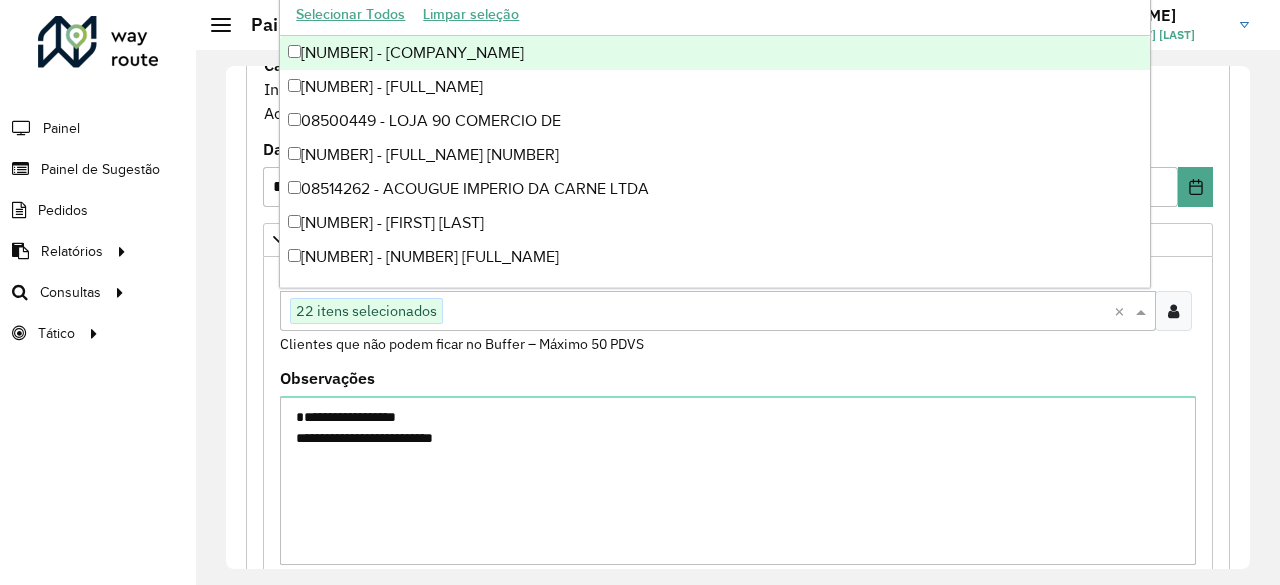 paste on "*****" 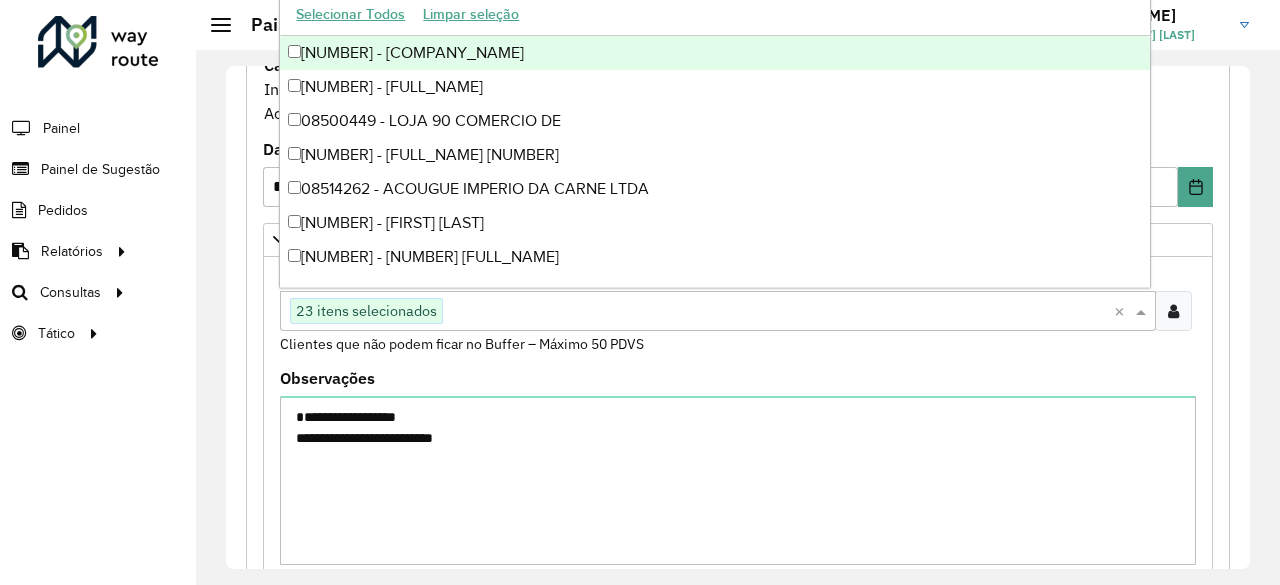 paste on "****" 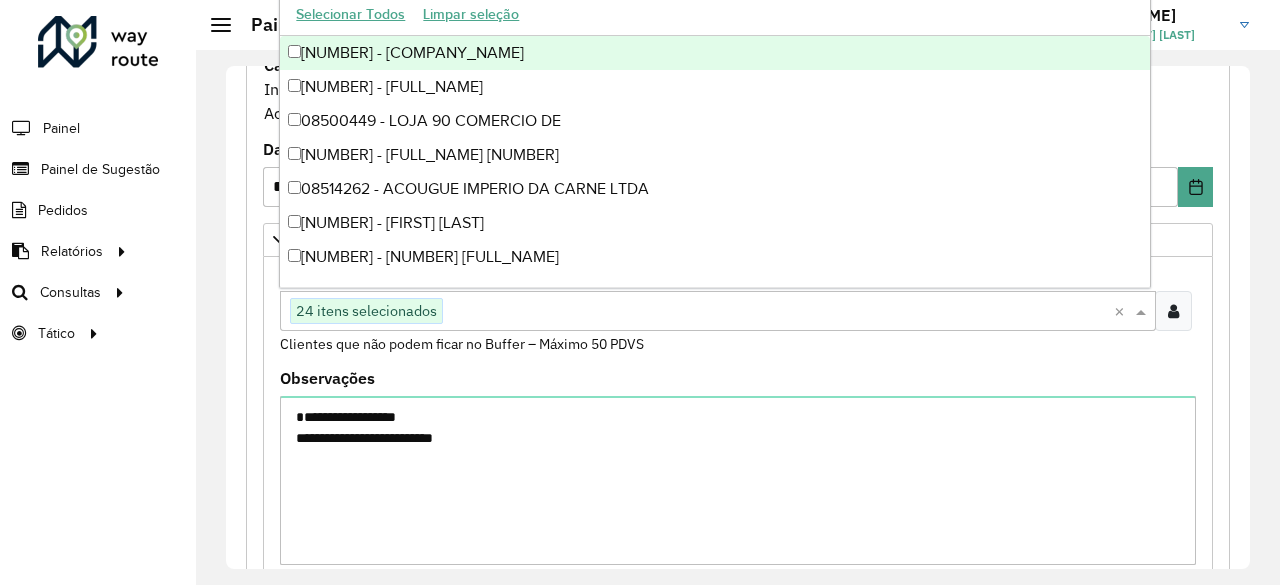 paste on "*****" 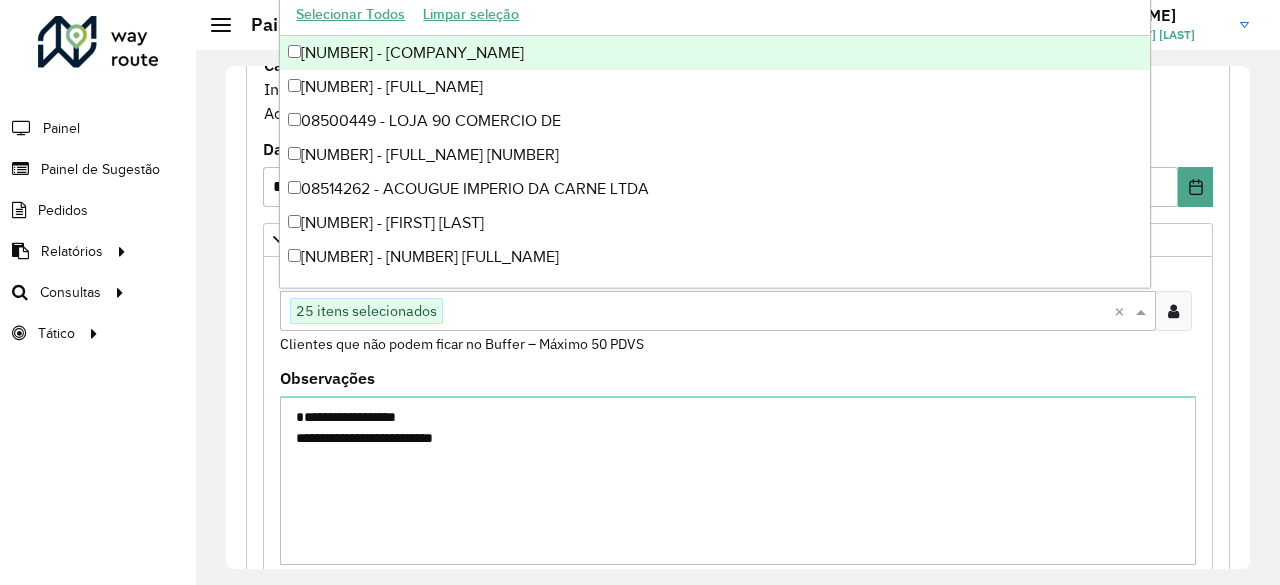 paste on "**" 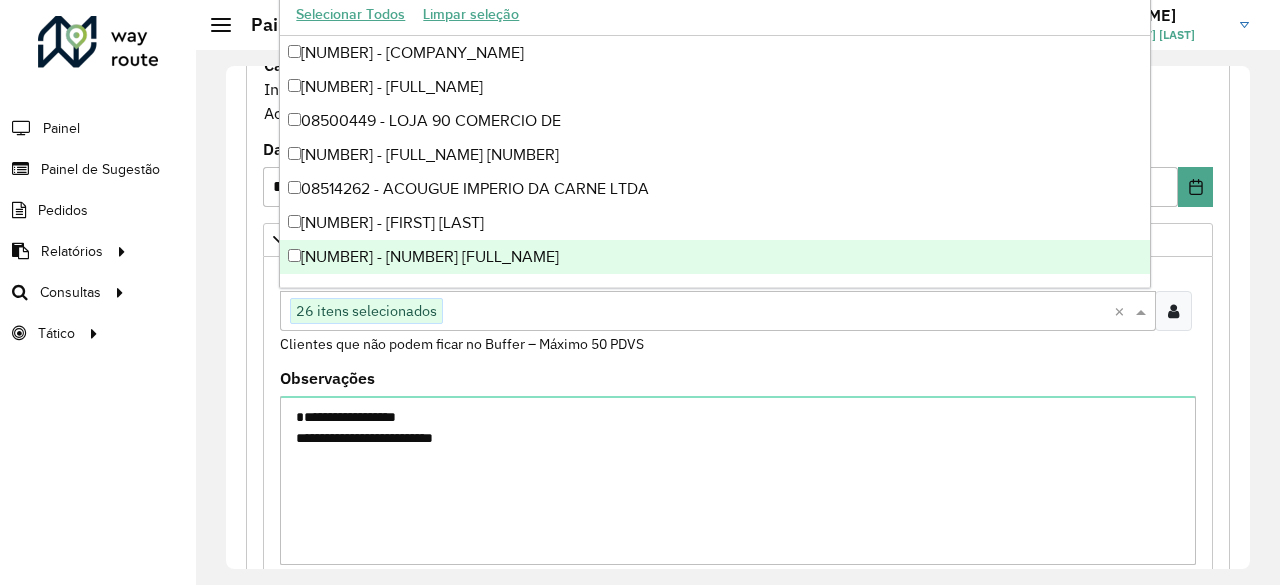 click at bounding box center [778, 312] 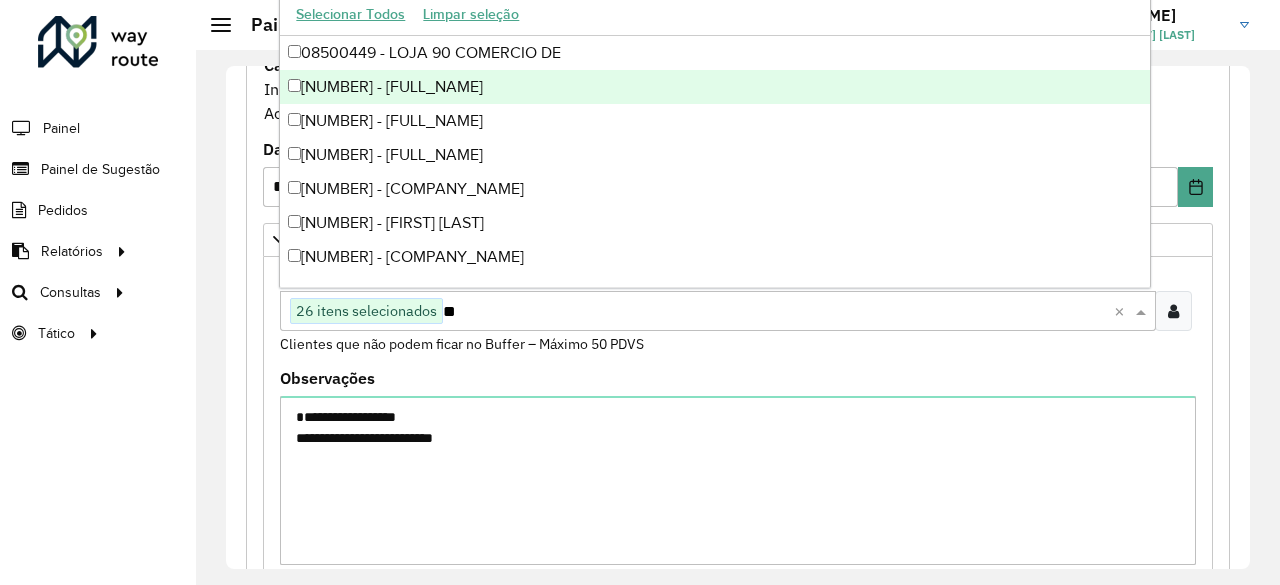 click on "[NUMBER] - [FULL_NAME]" at bounding box center (714, 87) 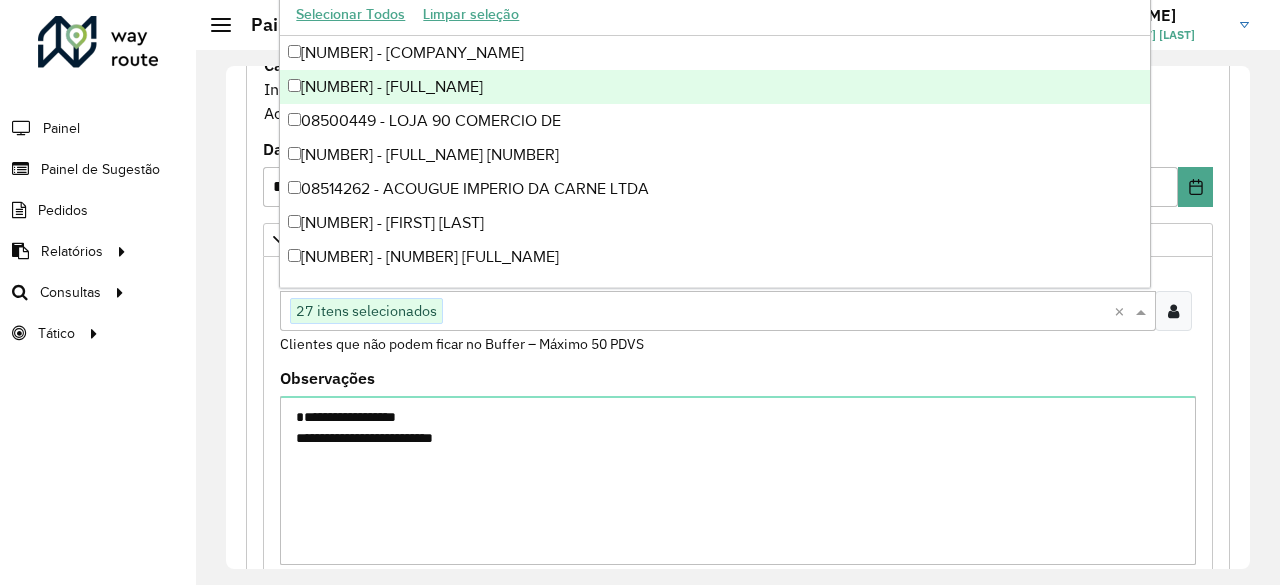 paste on "****" 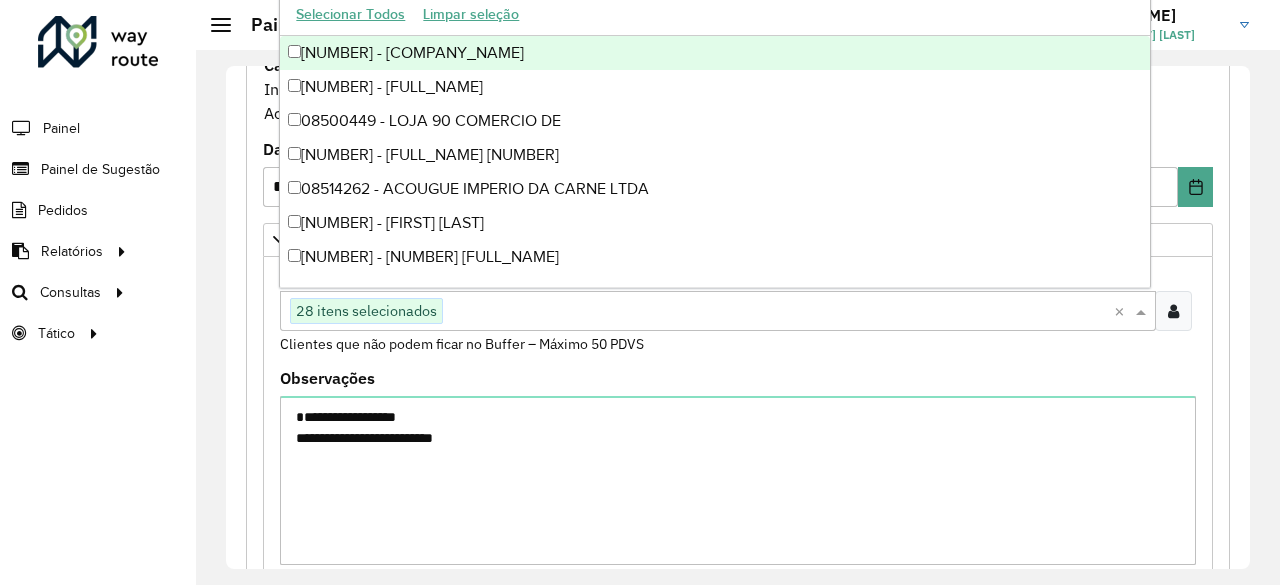 paste on "****" 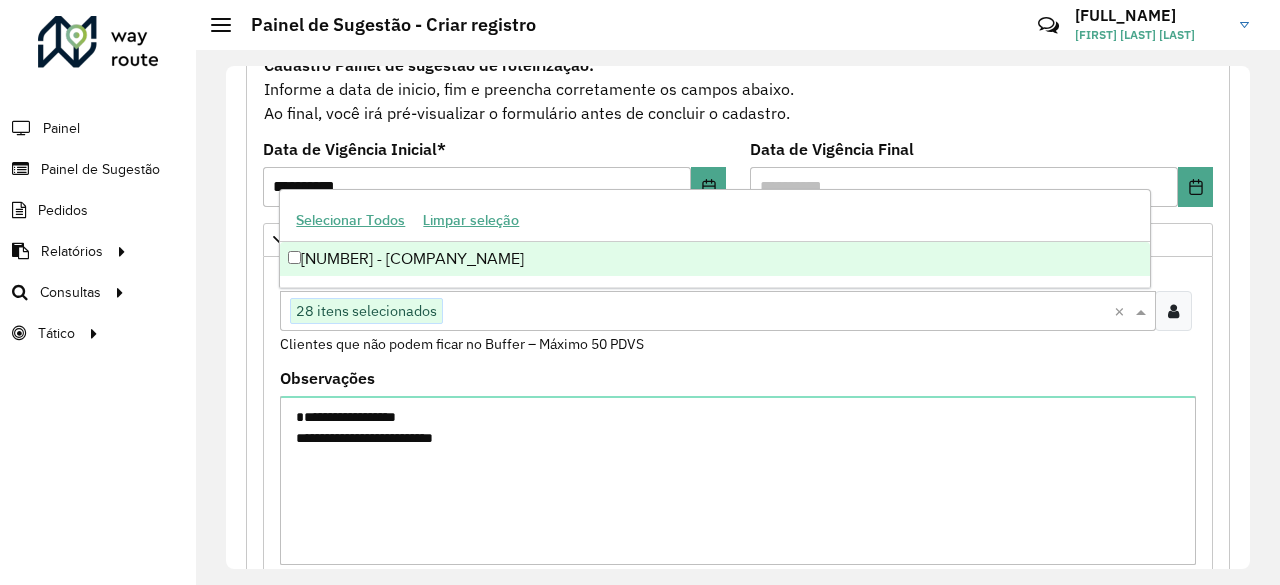 type on "****" 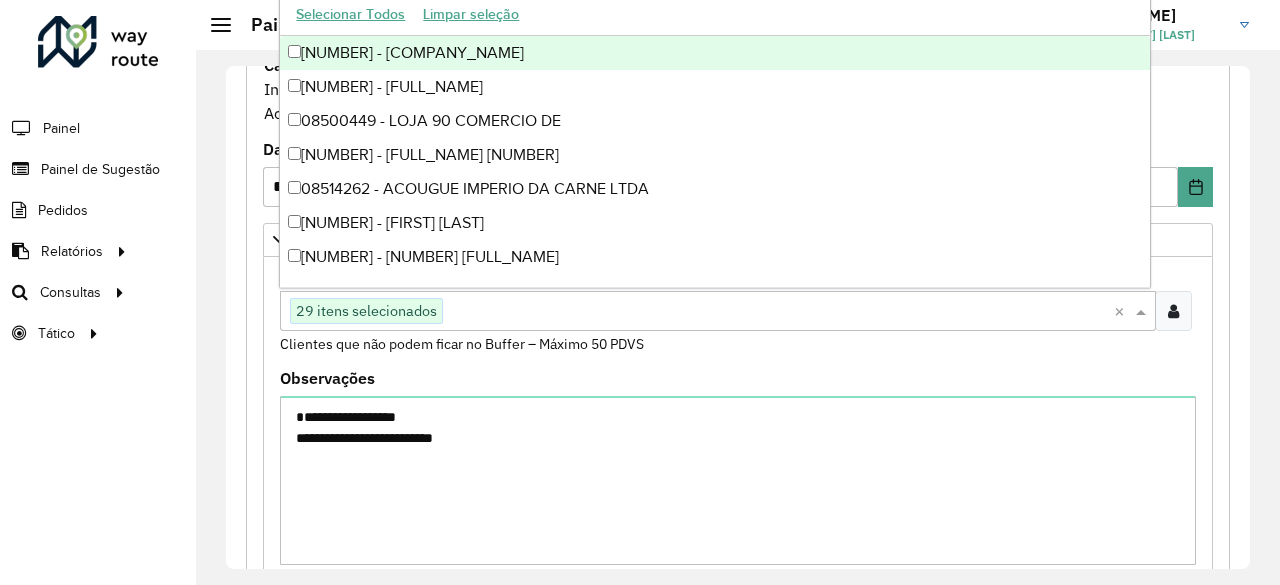 paste on "*****" 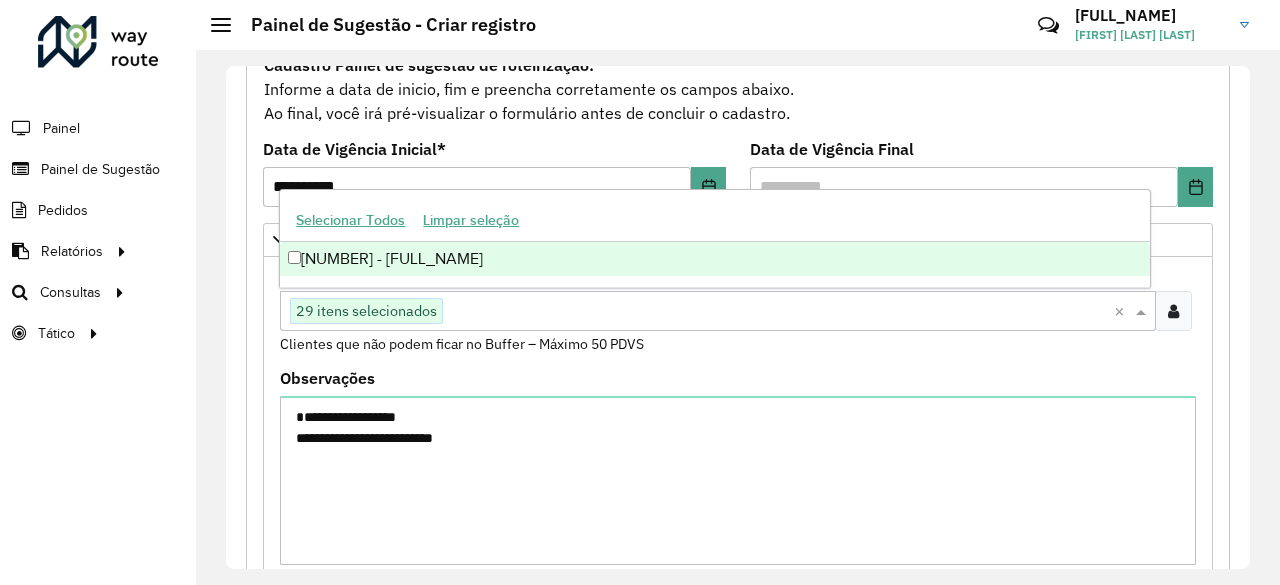 type on "*****" 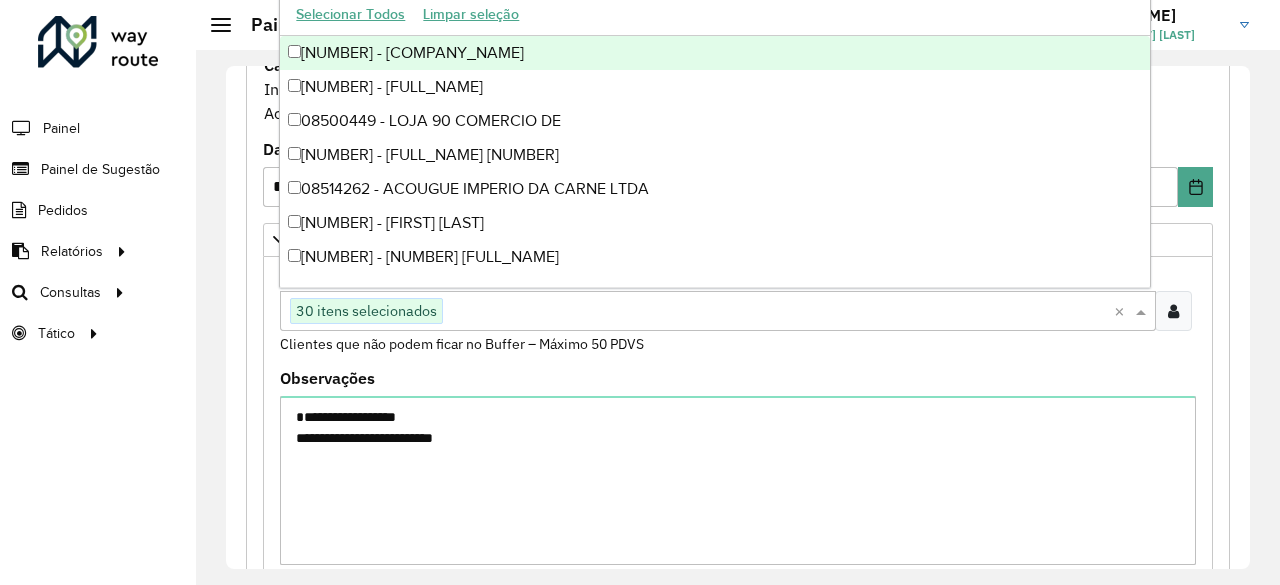 paste on "***" 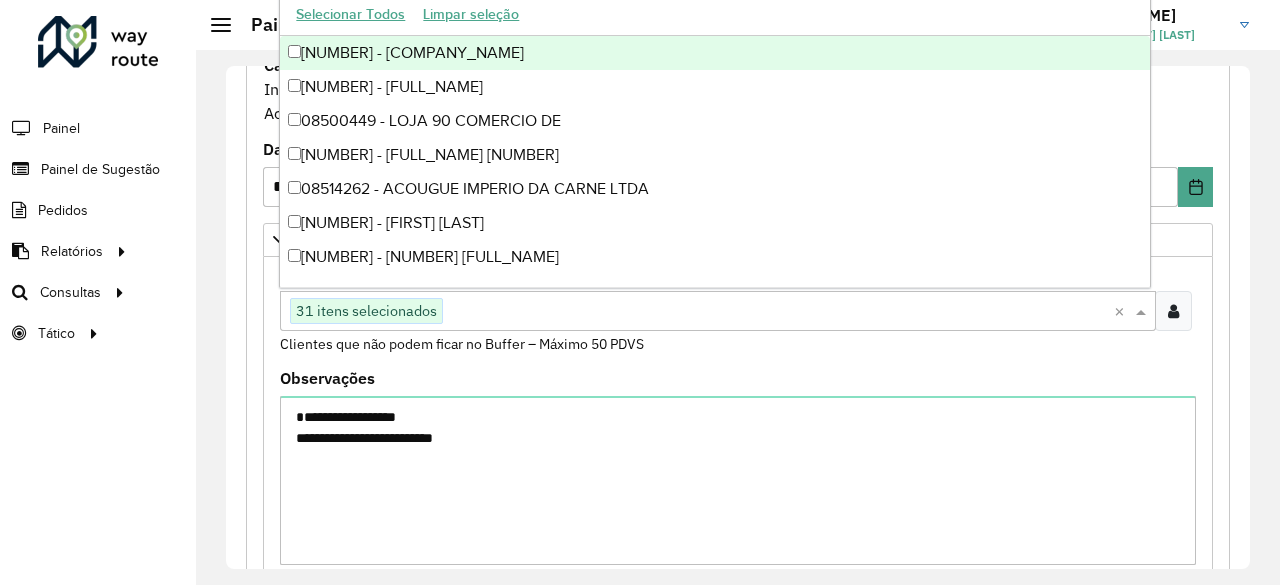 paste on "*****" 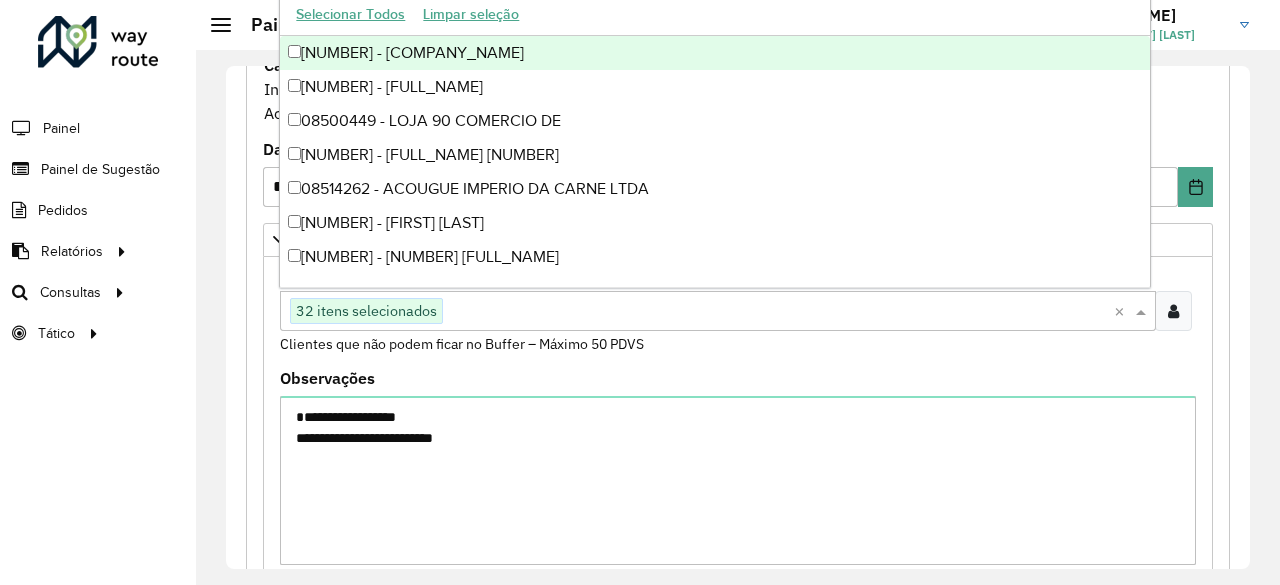 paste on "*****" 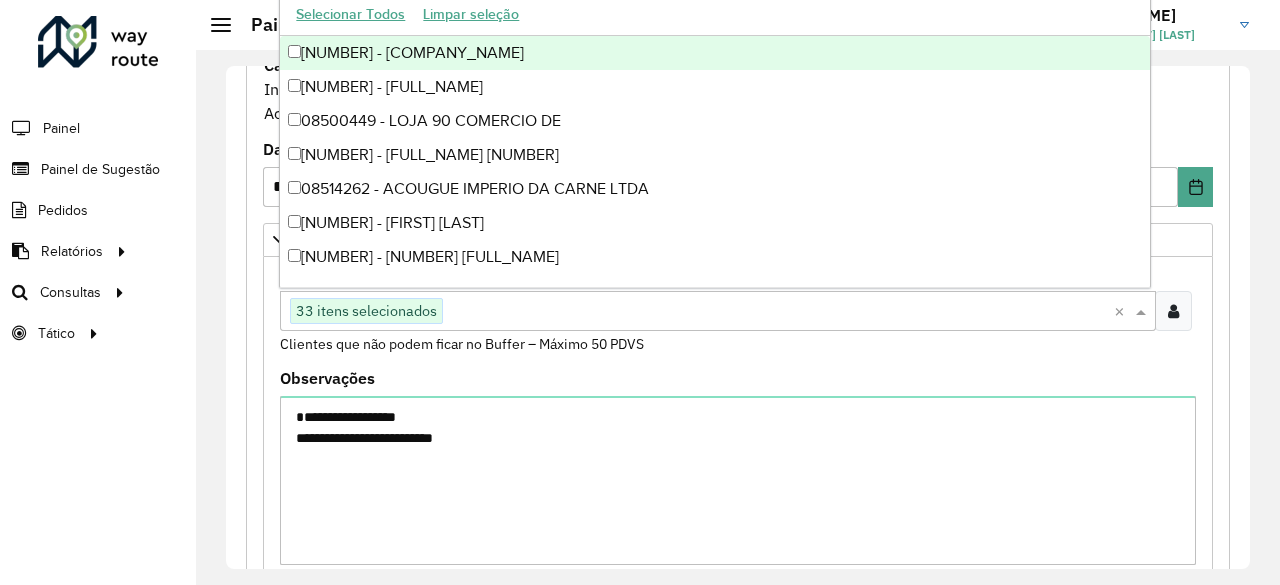 paste on "*****" 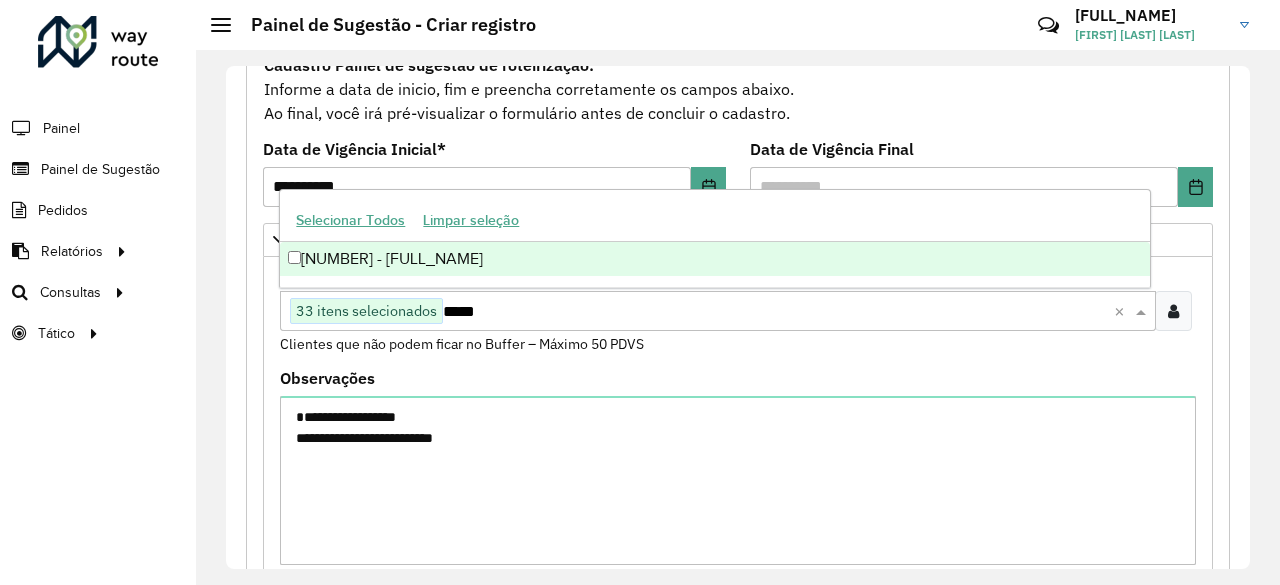 type 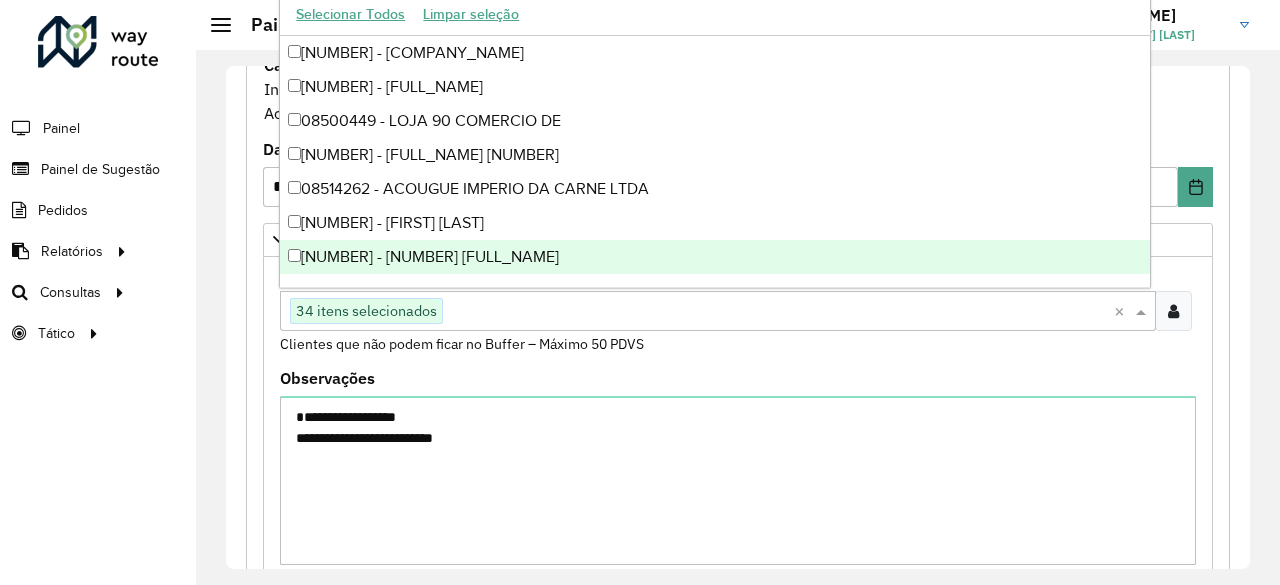 click on "**********" at bounding box center [738, 468] 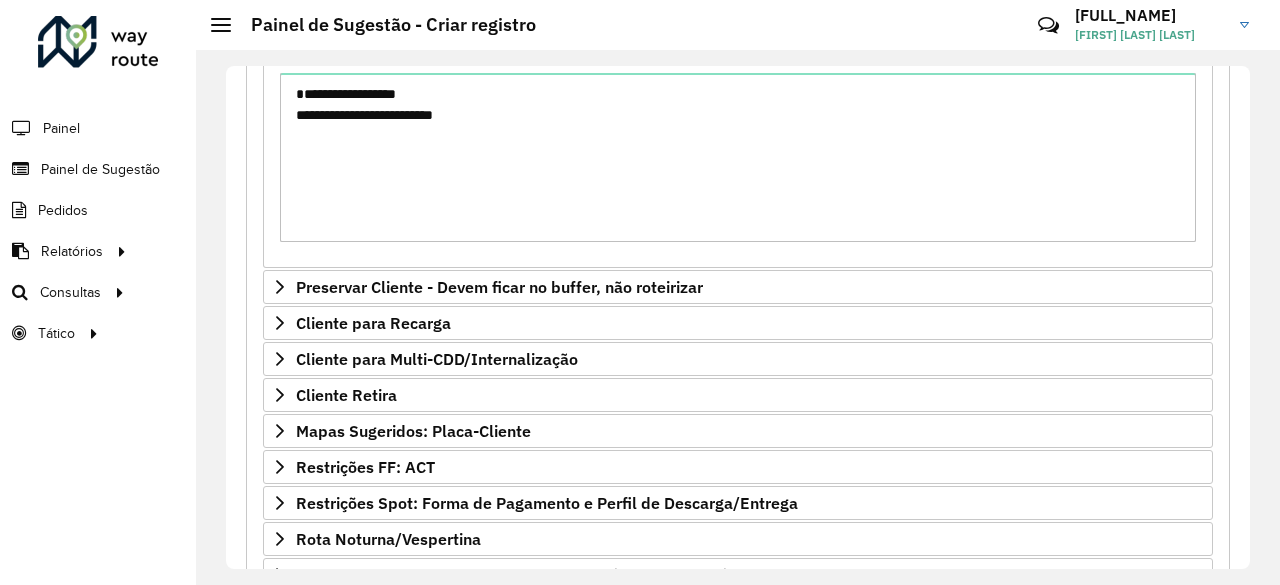 scroll, scrollTop: 539, scrollLeft: 0, axis: vertical 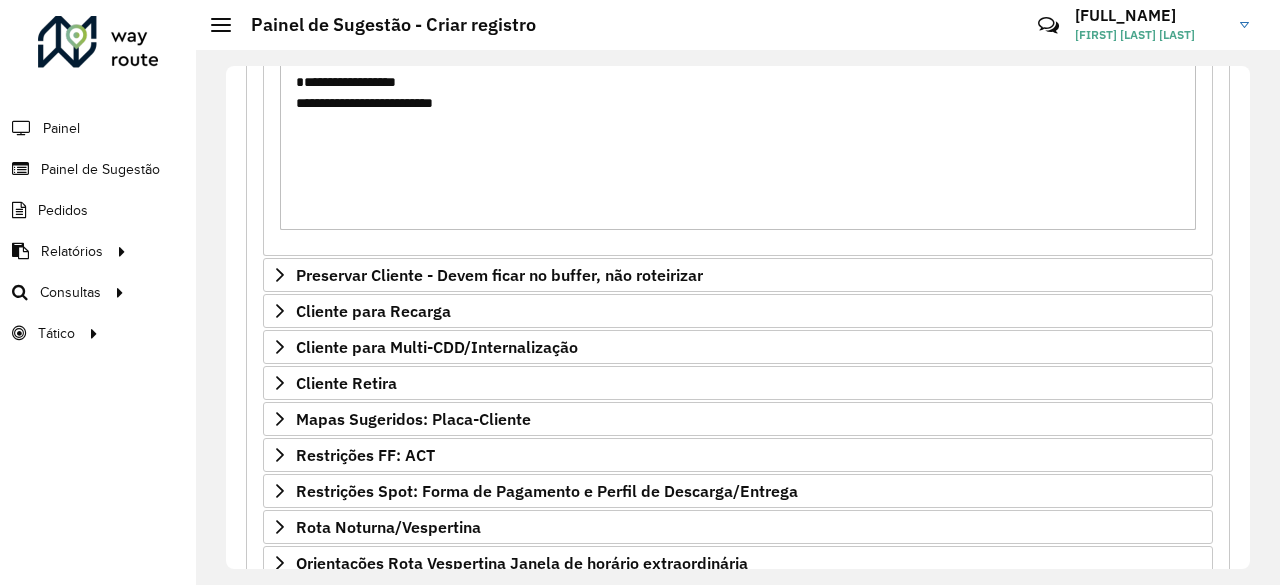 click on "**********" at bounding box center [738, 141] 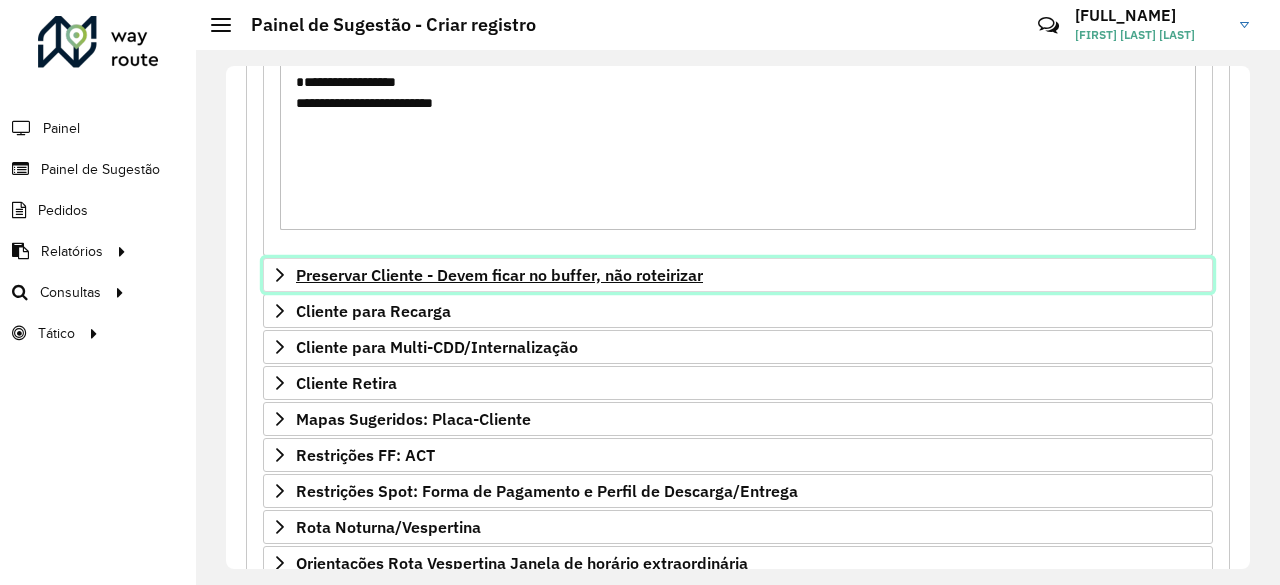 click on "Preservar Cliente - Devem ficar no buffer, não roteirizar" at bounding box center (738, 275) 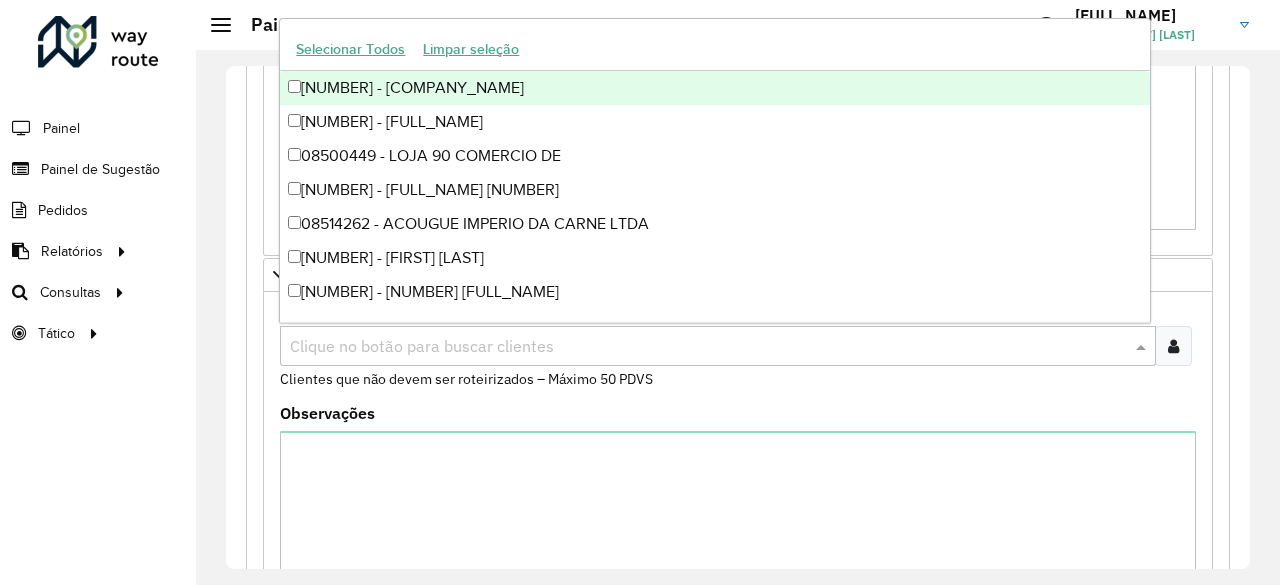click on "Clique no botão para buscar clientes" at bounding box center (718, 346) 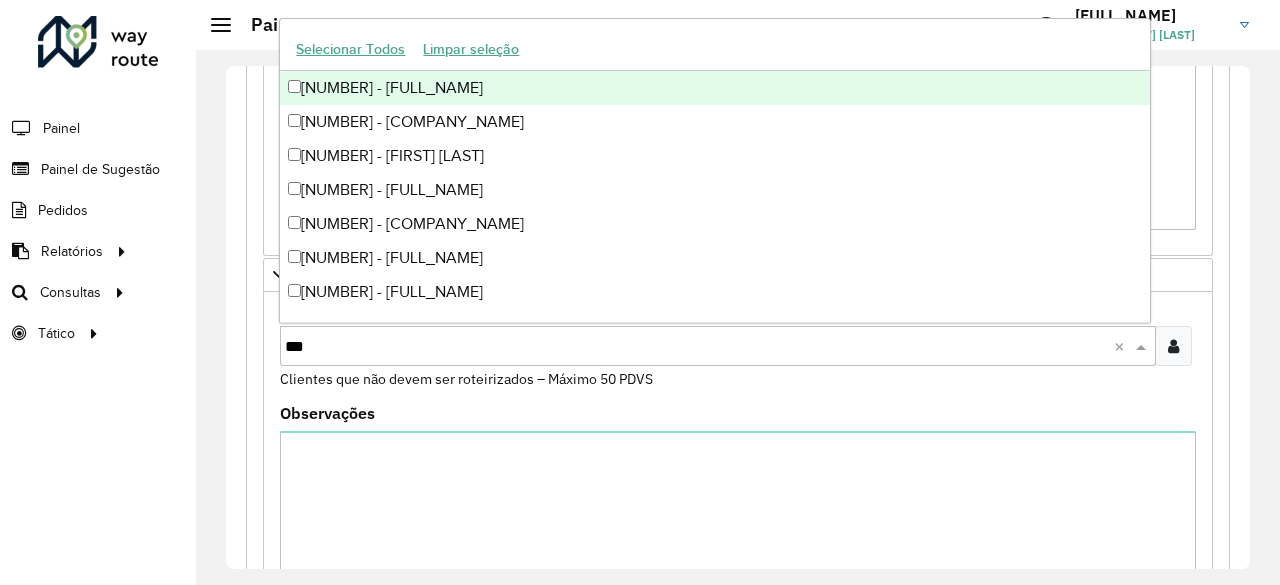 type on "****" 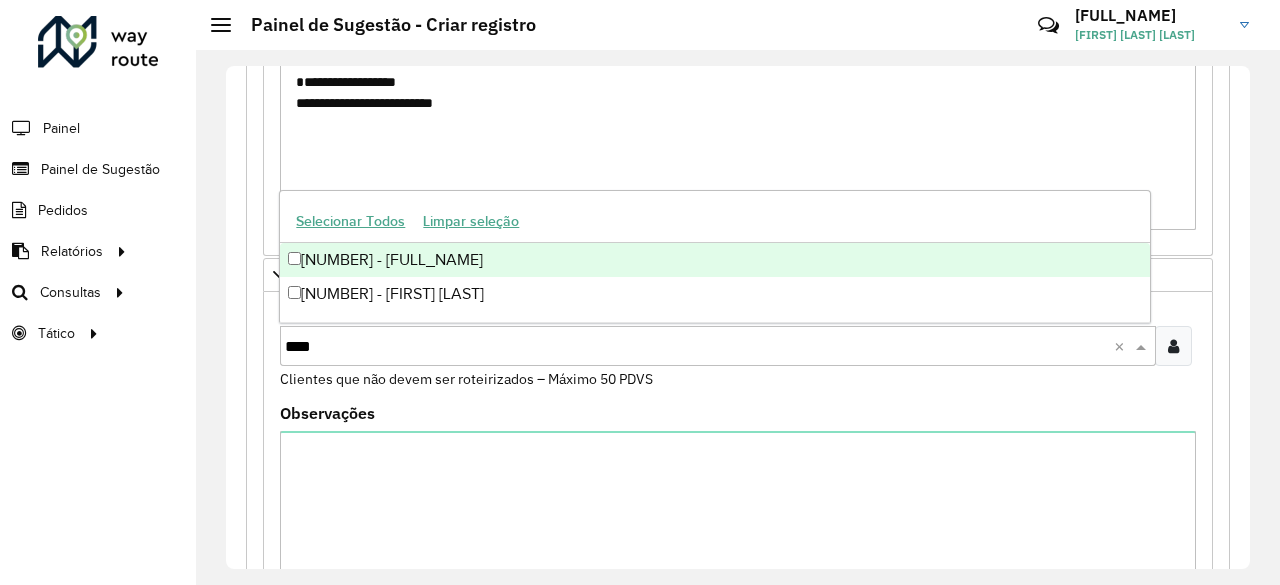 type 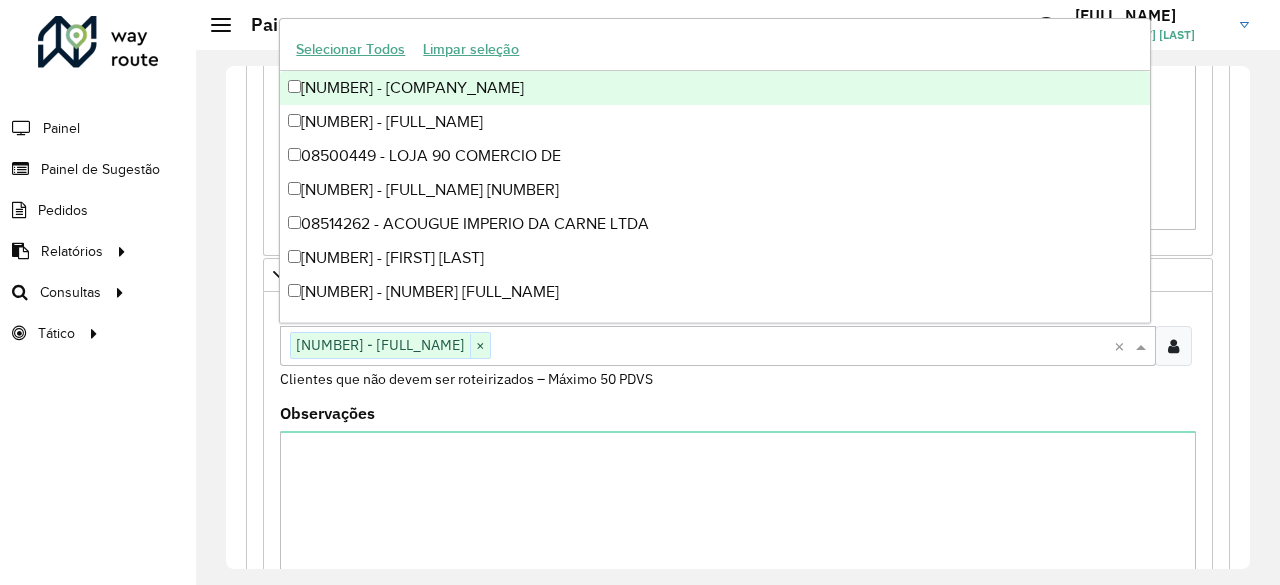 click on "Observações" at bounding box center (738, 503) 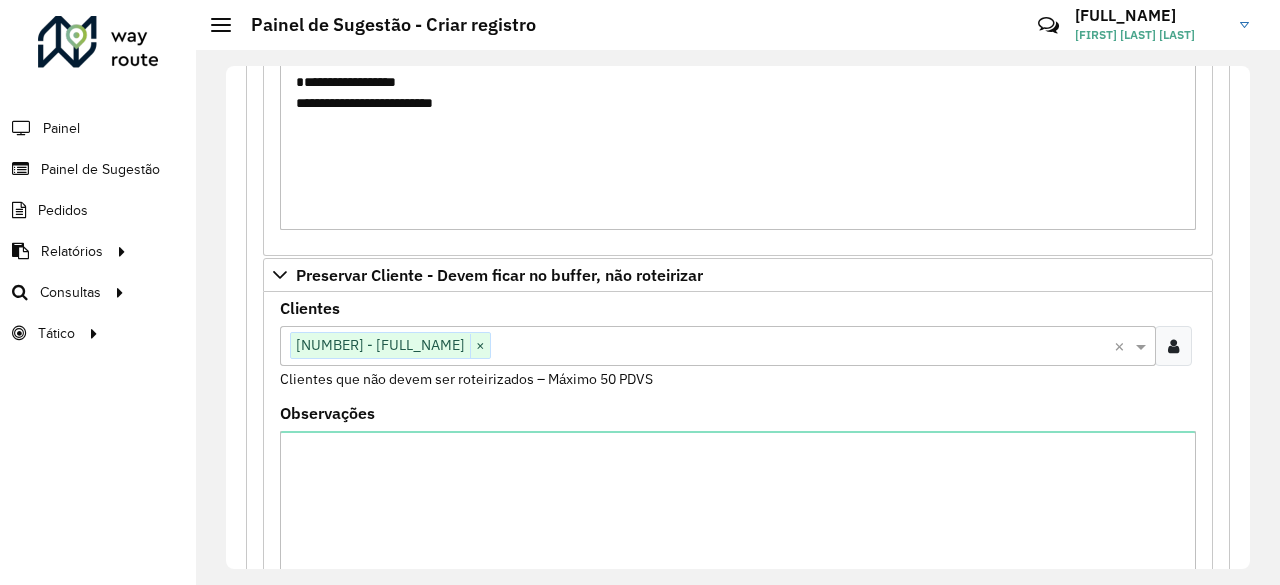 drag, startPoint x: 1243, startPoint y: 297, endPoint x: 1236, endPoint y: 217, distance: 80.305664 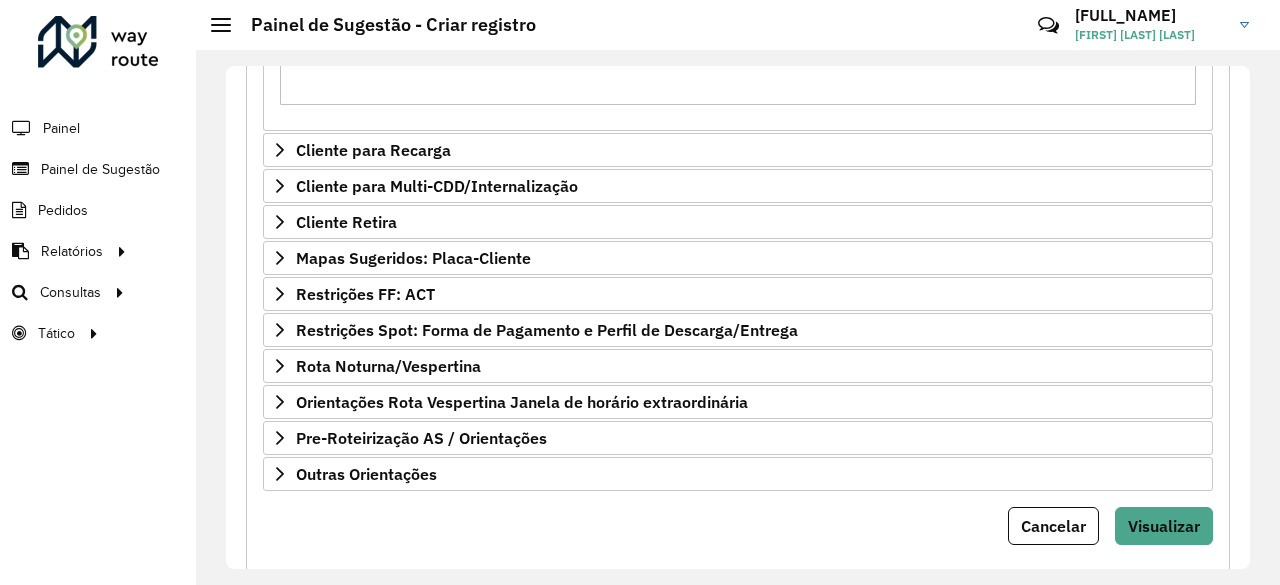 scroll, scrollTop: 1068, scrollLeft: 0, axis: vertical 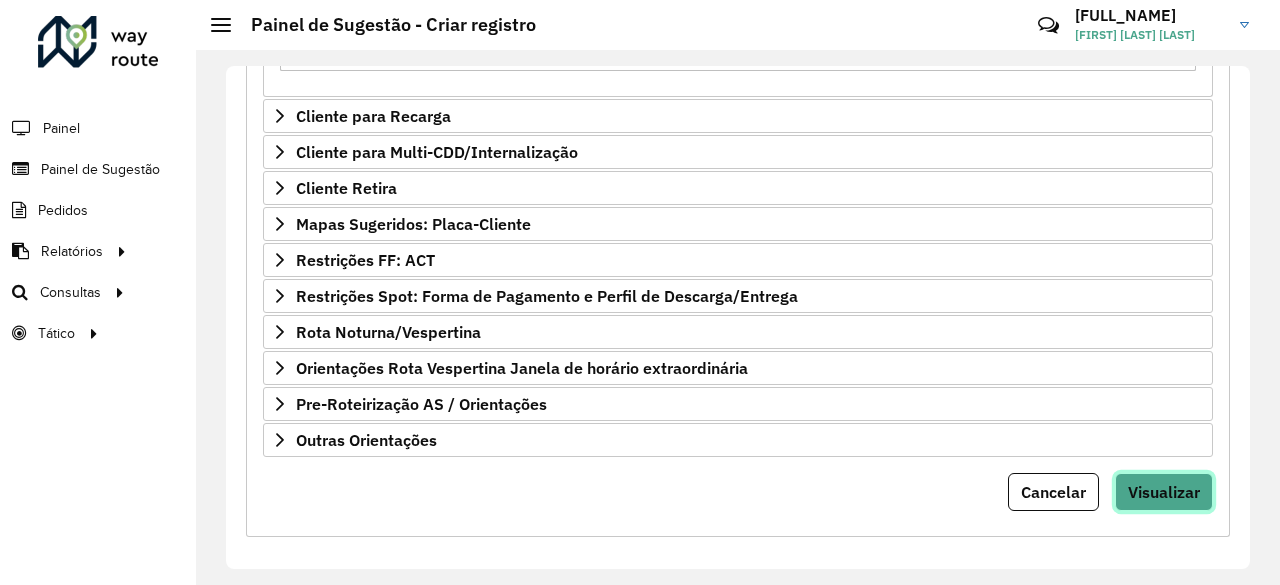 click on "Visualizar" at bounding box center [1164, 492] 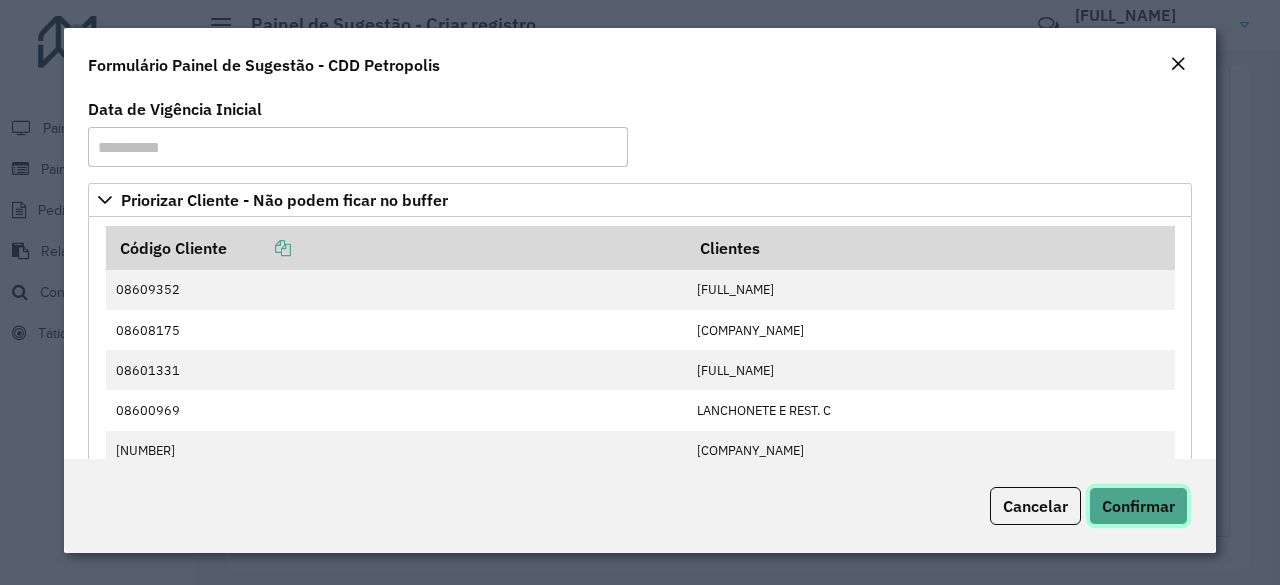 click on "Confirmar" 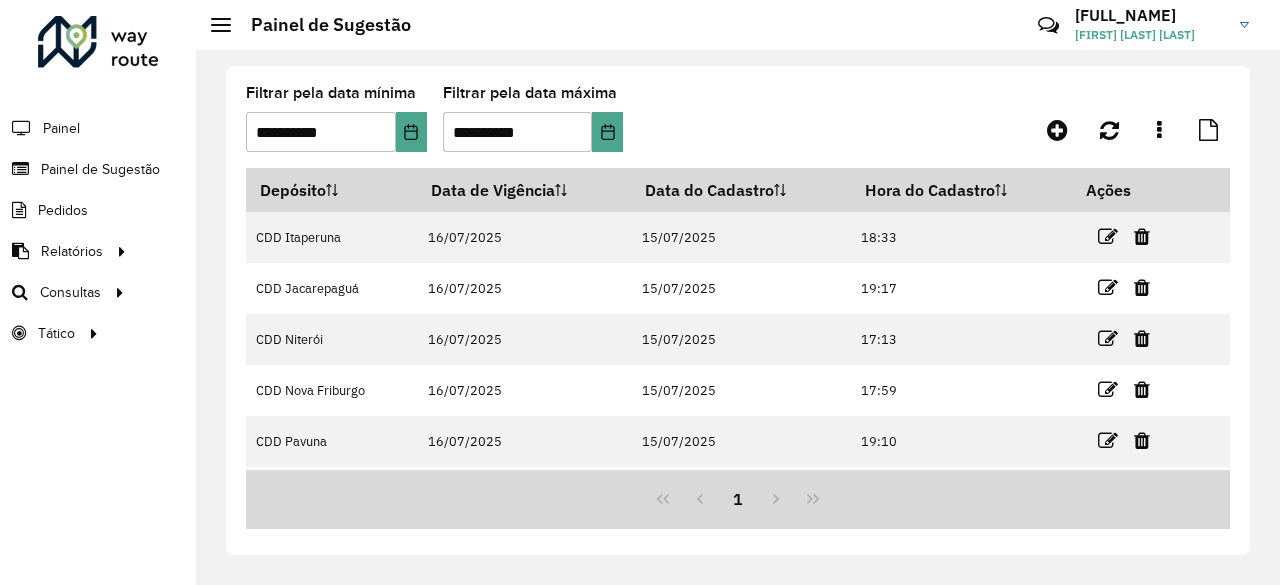 drag, startPoint x: 1230, startPoint y: 230, endPoint x: 1240, endPoint y: 286, distance: 56.88585 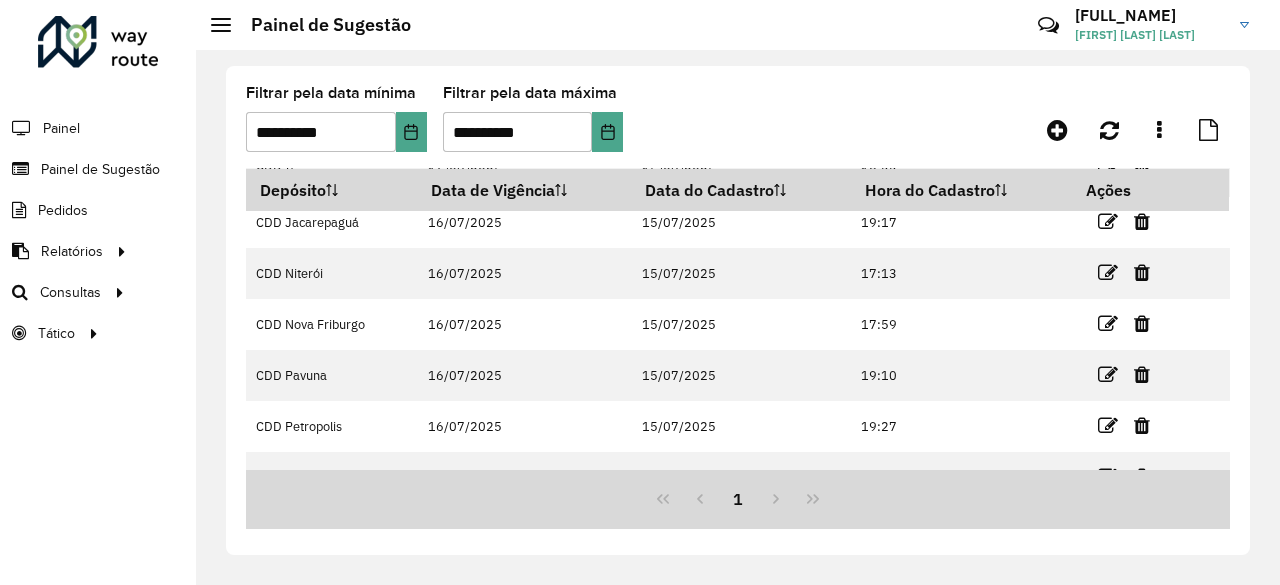scroll, scrollTop: 298, scrollLeft: 0, axis: vertical 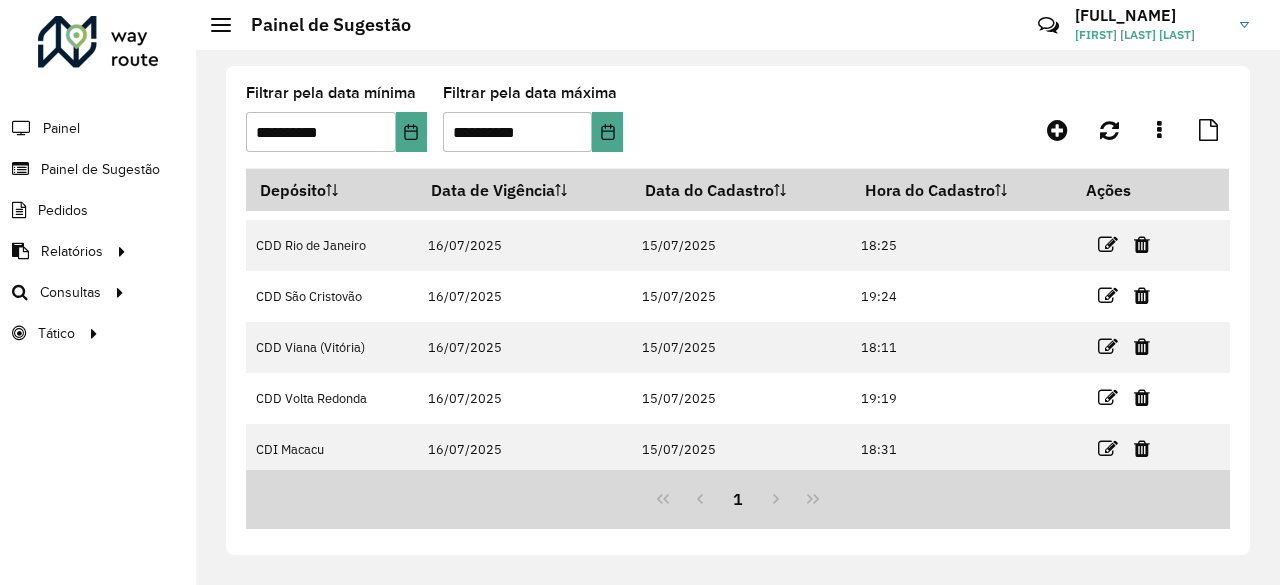 click on "**********" 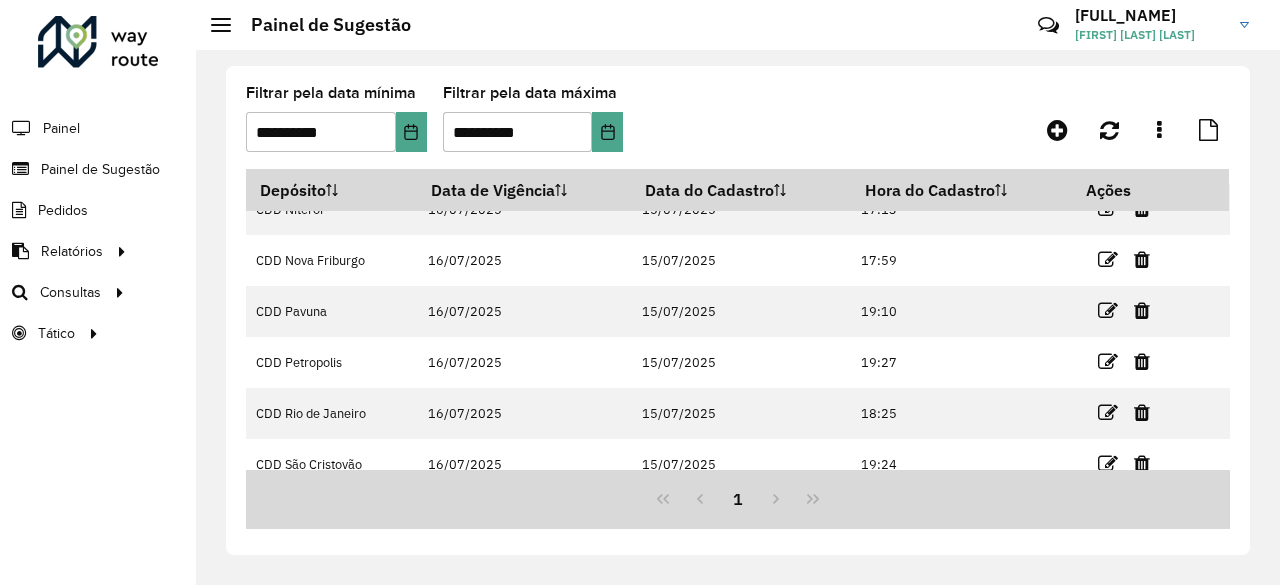 scroll, scrollTop: 122, scrollLeft: 0, axis: vertical 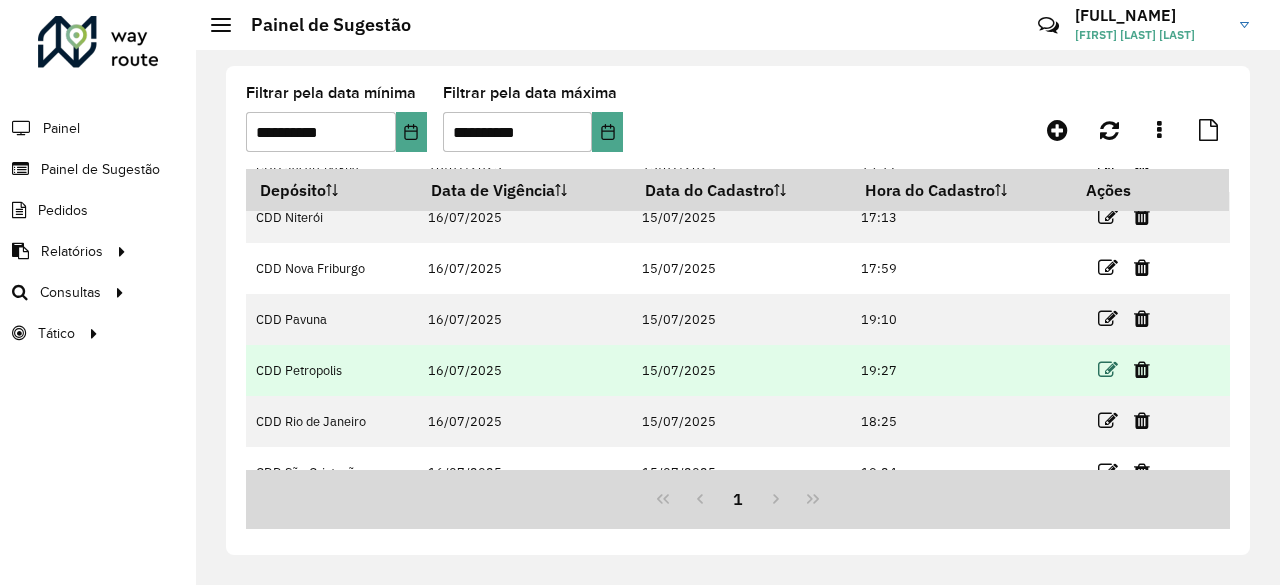 click at bounding box center [1108, 370] 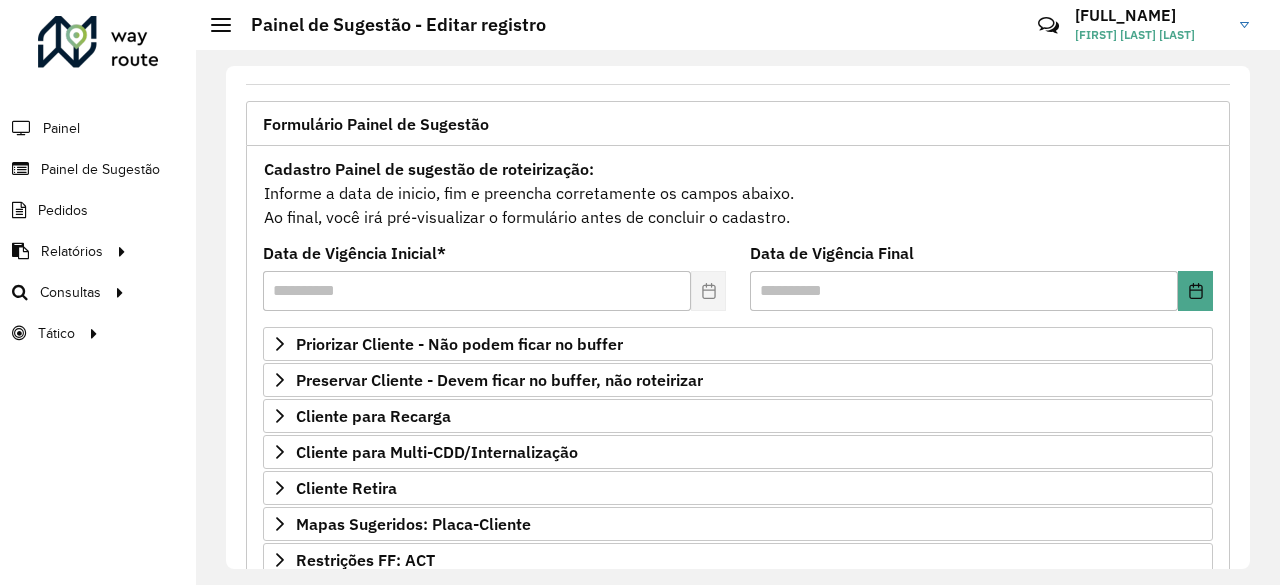scroll, scrollTop: 197, scrollLeft: 0, axis: vertical 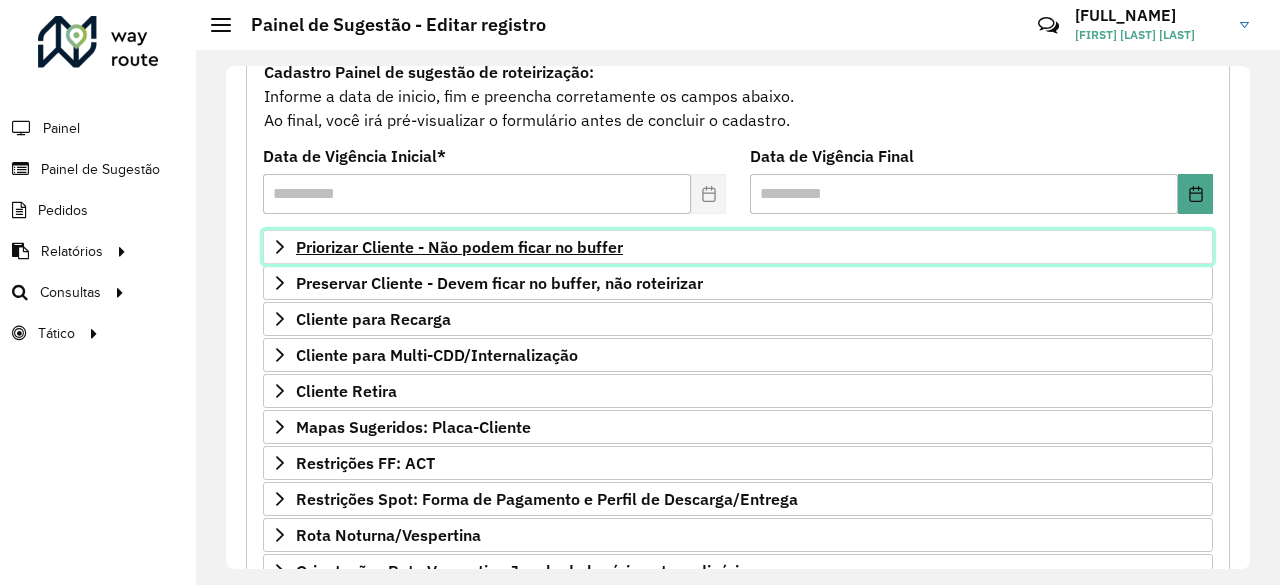 click on "Priorizar Cliente - Não podem ficar no buffer" at bounding box center (738, 247) 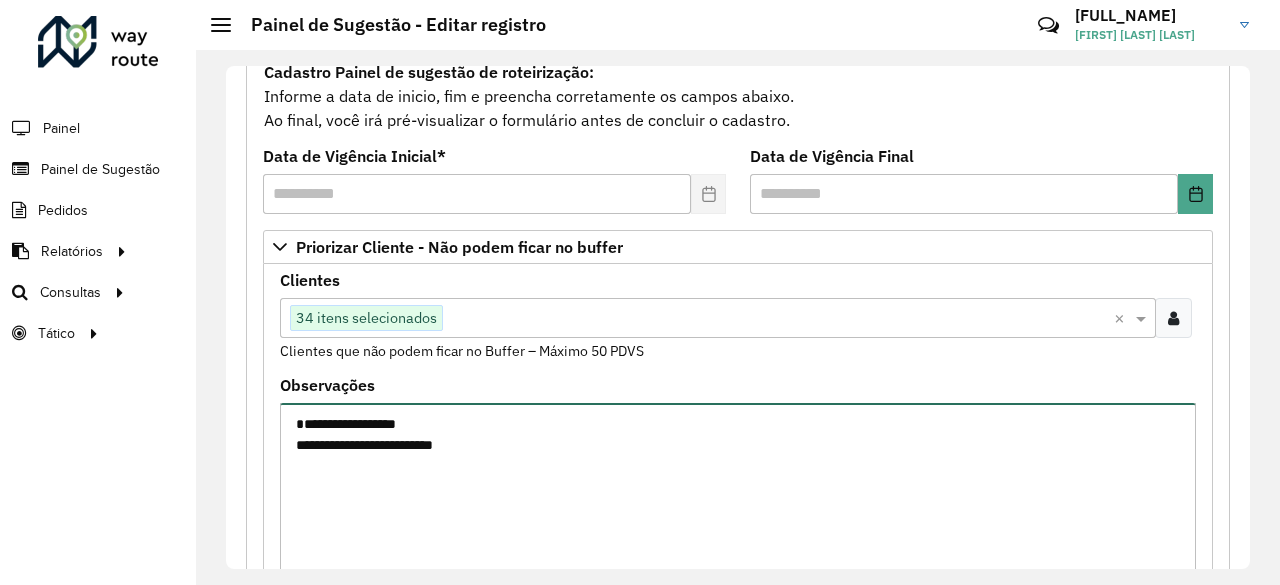 click on "**********" at bounding box center [738, 487] 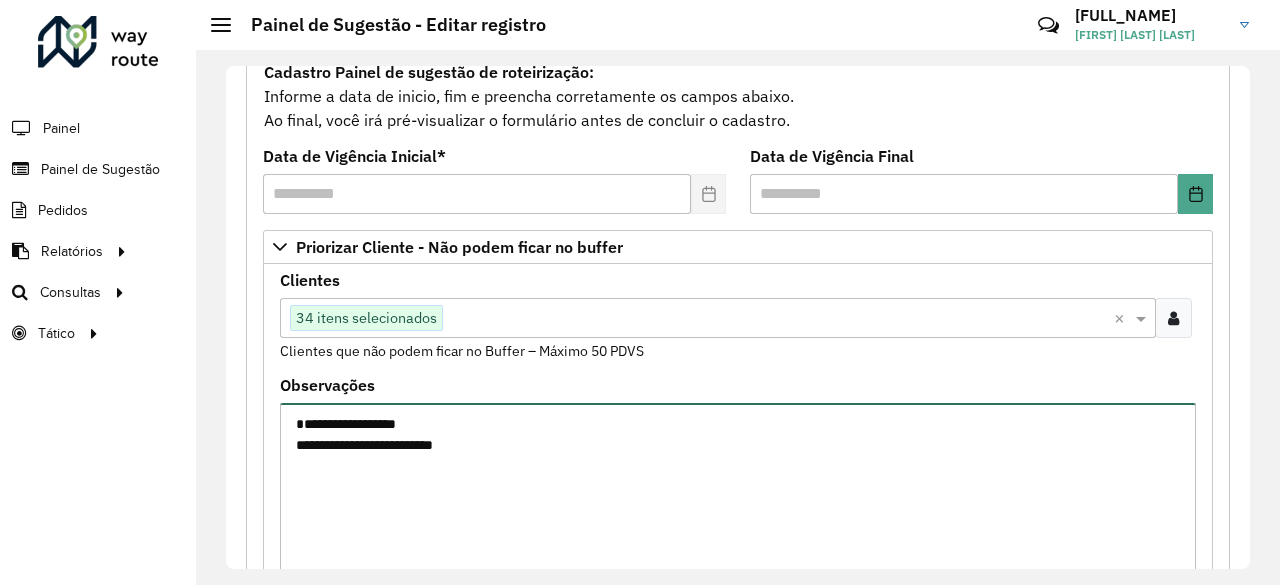 click on "**********" at bounding box center (738, 487) 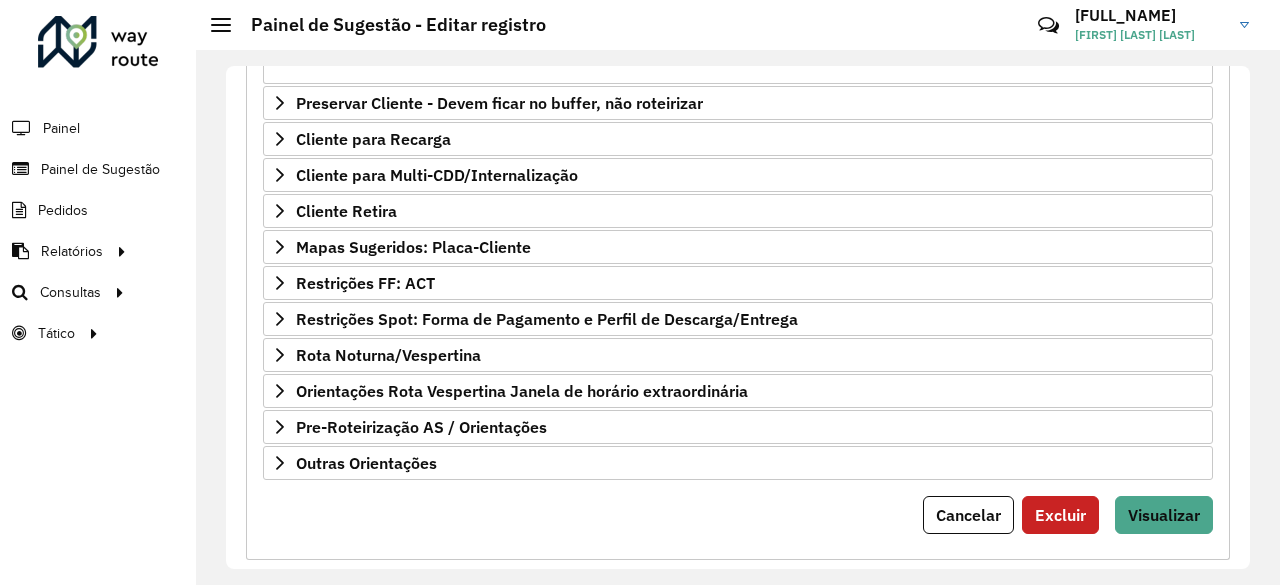 scroll, scrollTop: 734, scrollLeft: 0, axis: vertical 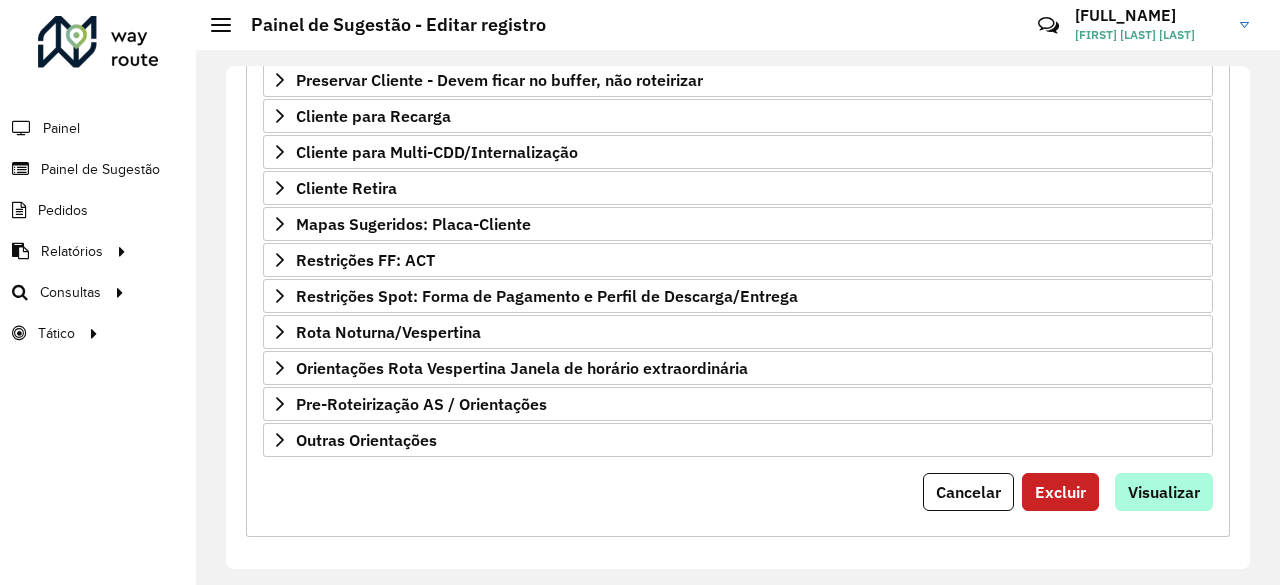 type on "**********" 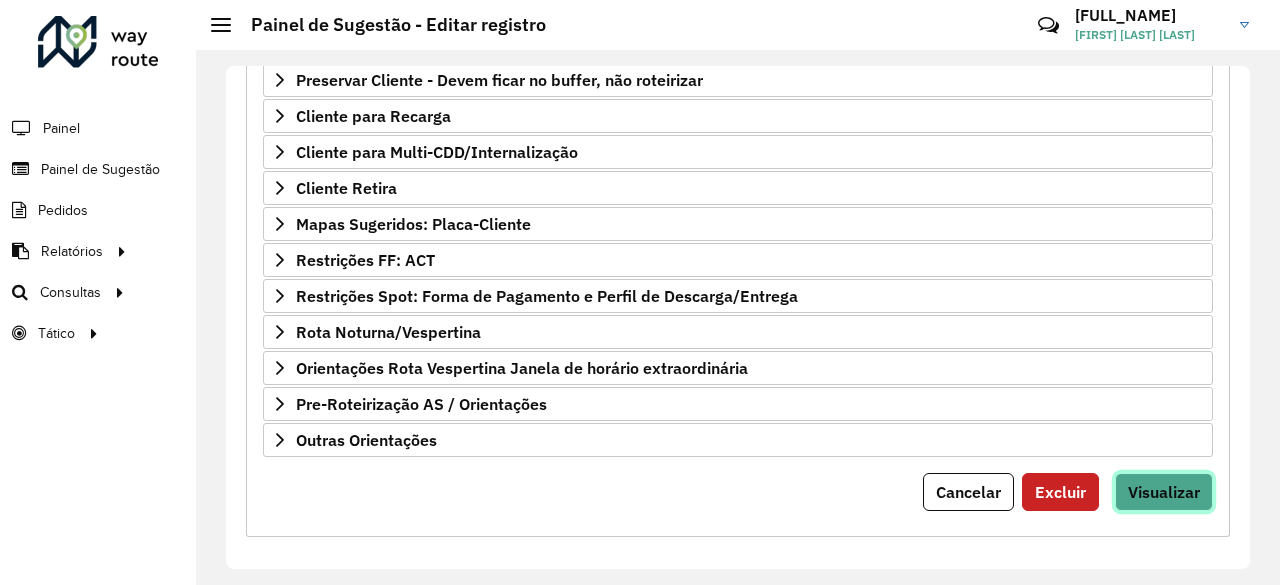 click on "Visualizar" at bounding box center (1164, 492) 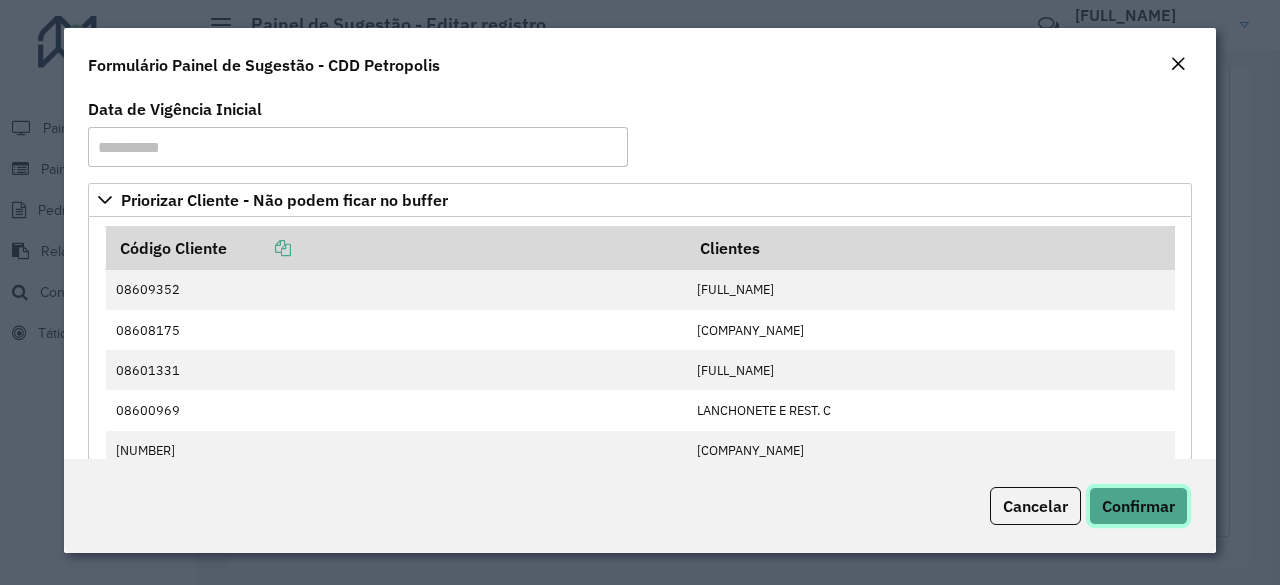 click on "Confirmar" 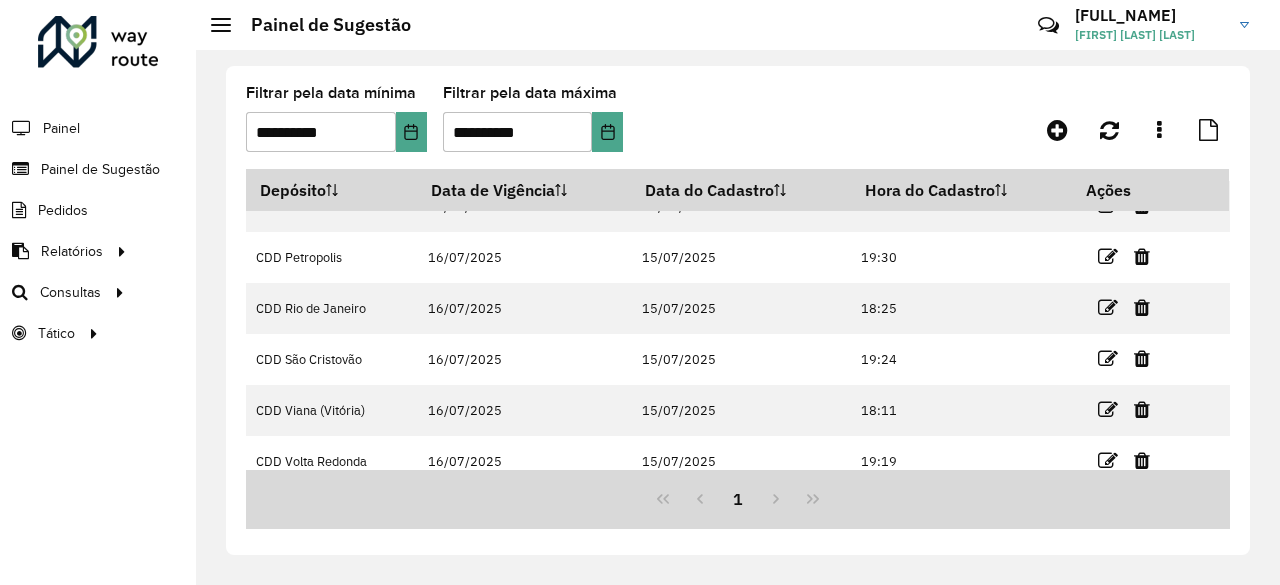 scroll, scrollTop: 298, scrollLeft: 0, axis: vertical 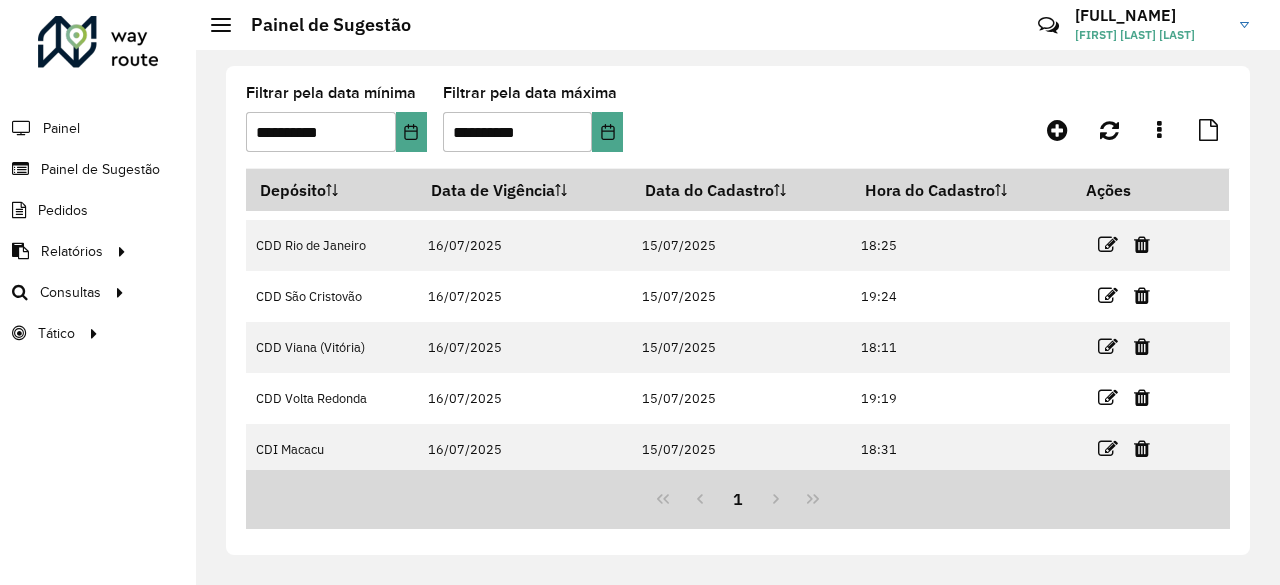 drag, startPoint x: 1231, startPoint y: 360, endPoint x: 1241, endPoint y: 183, distance: 177.28226 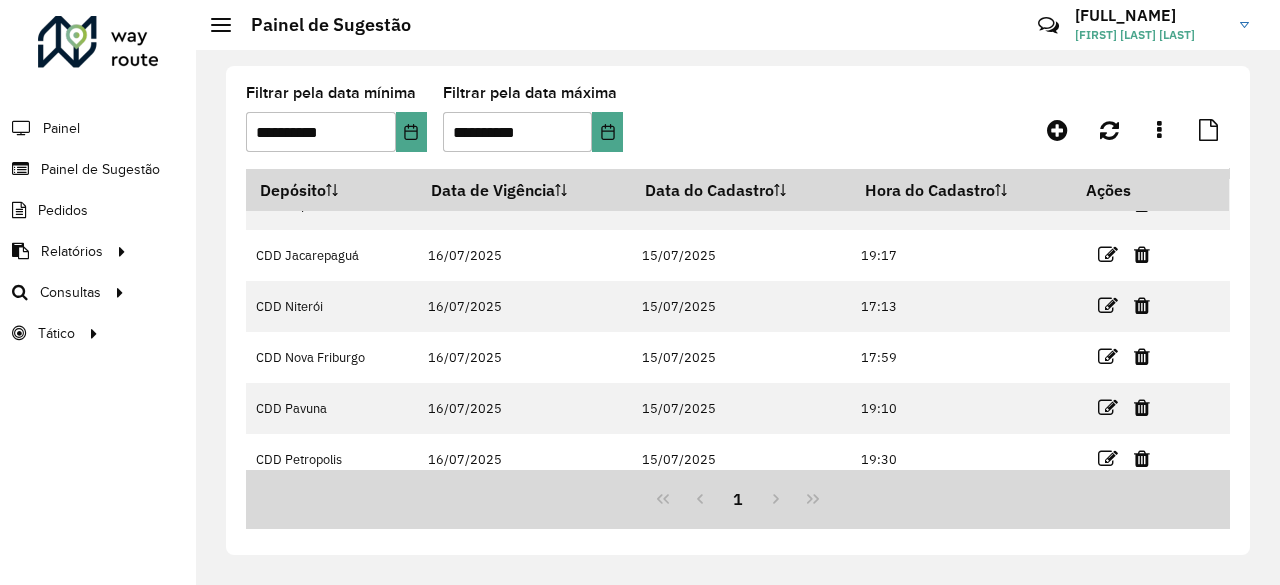 scroll, scrollTop: 0, scrollLeft: 0, axis: both 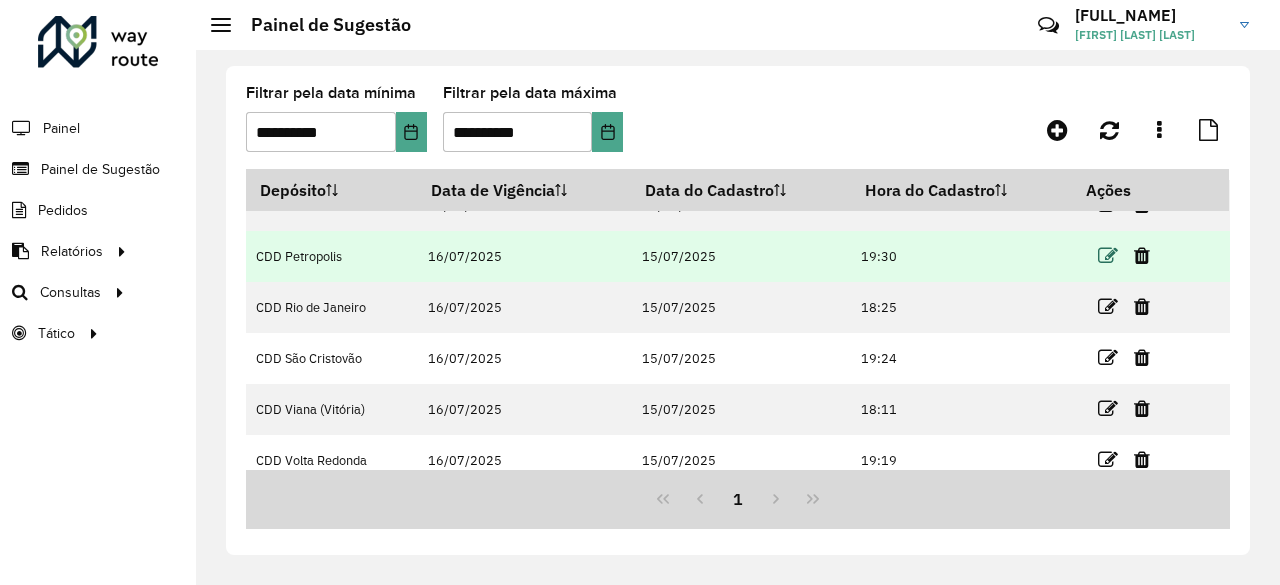 click at bounding box center [1108, 256] 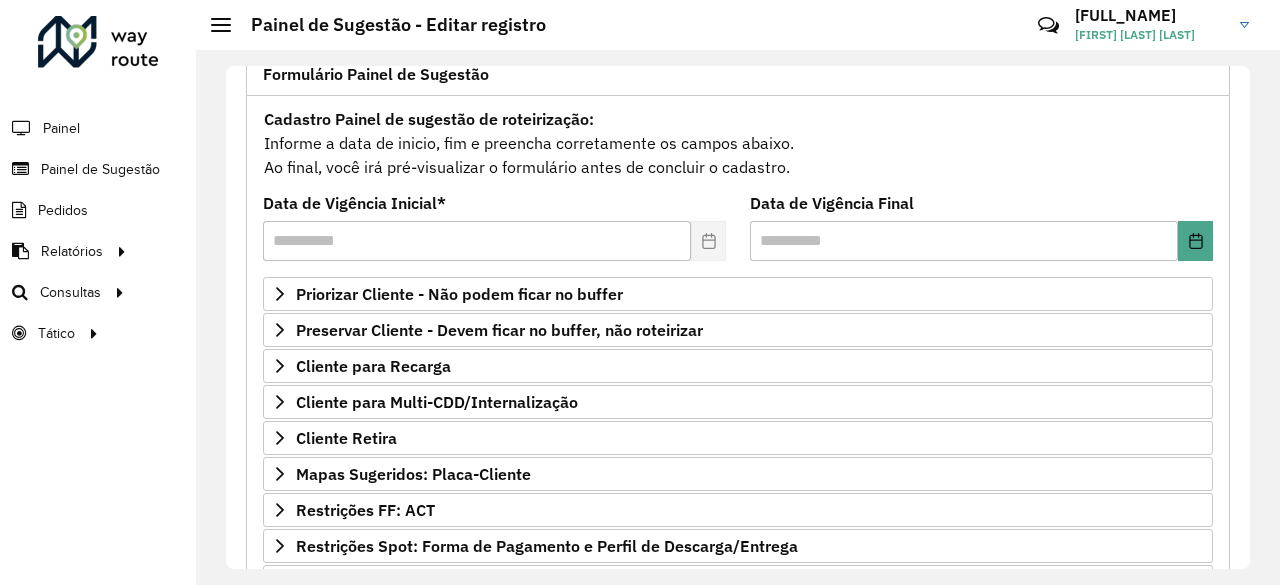 scroll, scrollTop: 223, scrollLeft: 0, axis: vertical 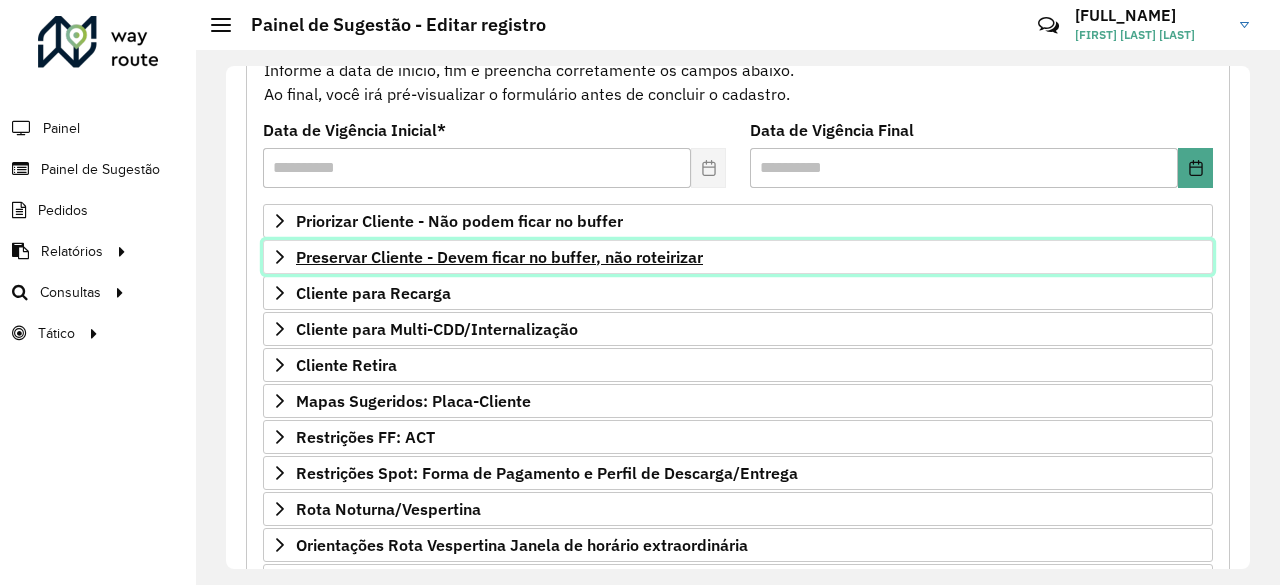 click on "Preservar Cliente - Devem ficar no buffer, não roteirizar" at bounding box center (738, 257) 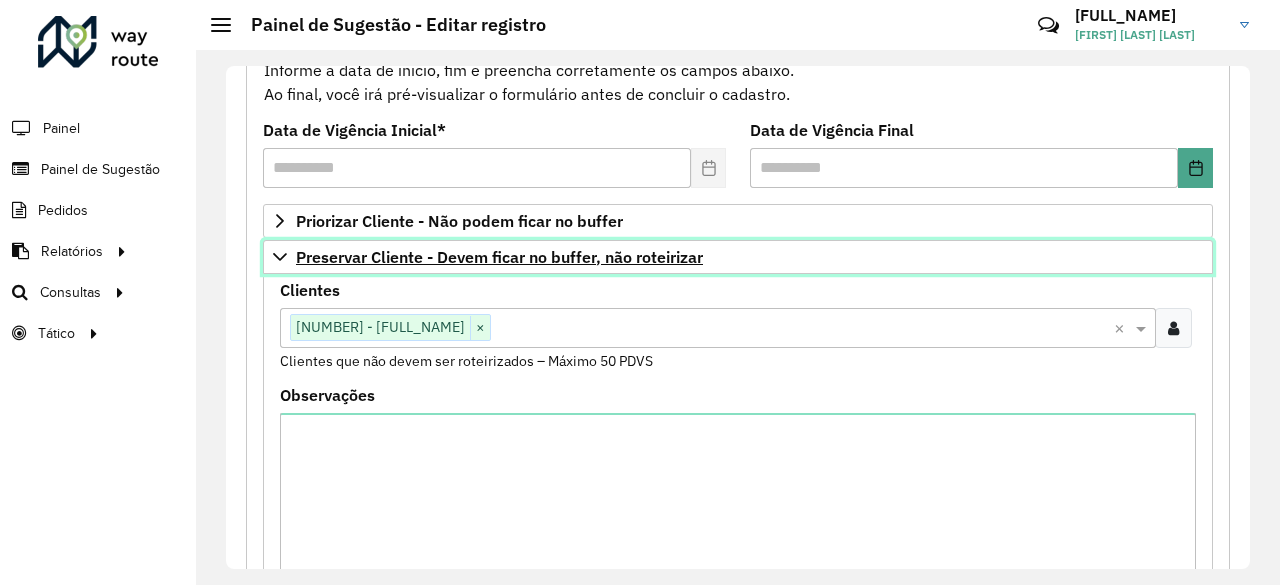 click on "Preservar Cliente - Devem ficar no buffer, não roteirizar" at bounding box center [738, 257] 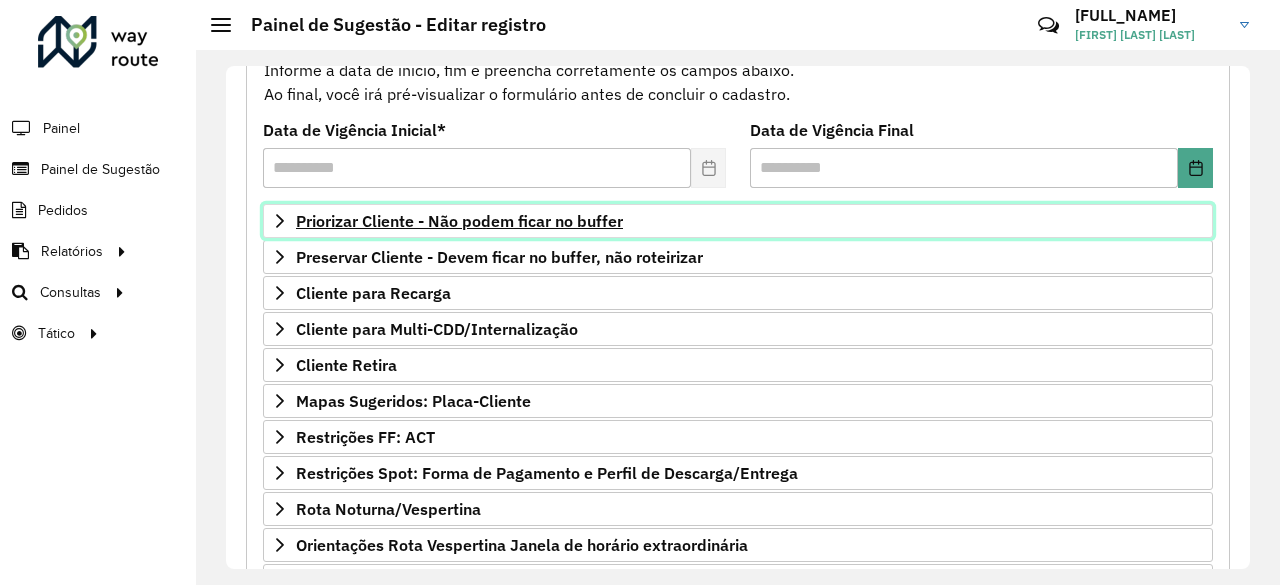 click on "Priorizar Cliente - Não podem ficar no buffer" at bounding box center (738, 221) 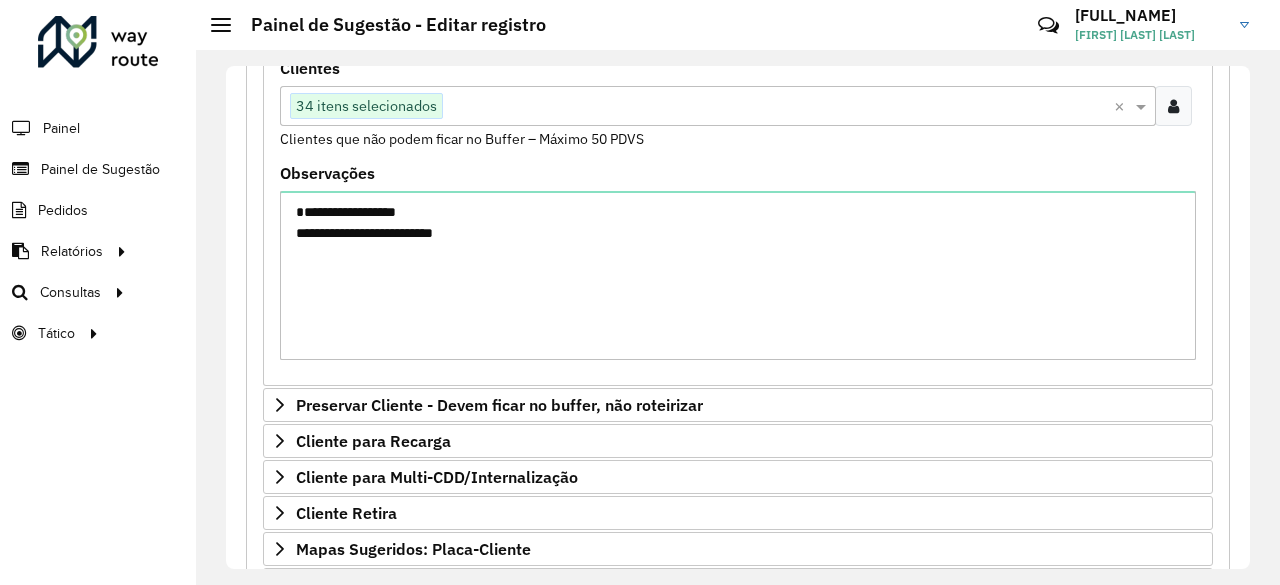 scroll, scrollTop: 417, scrollLeft: 0, axis: vertical 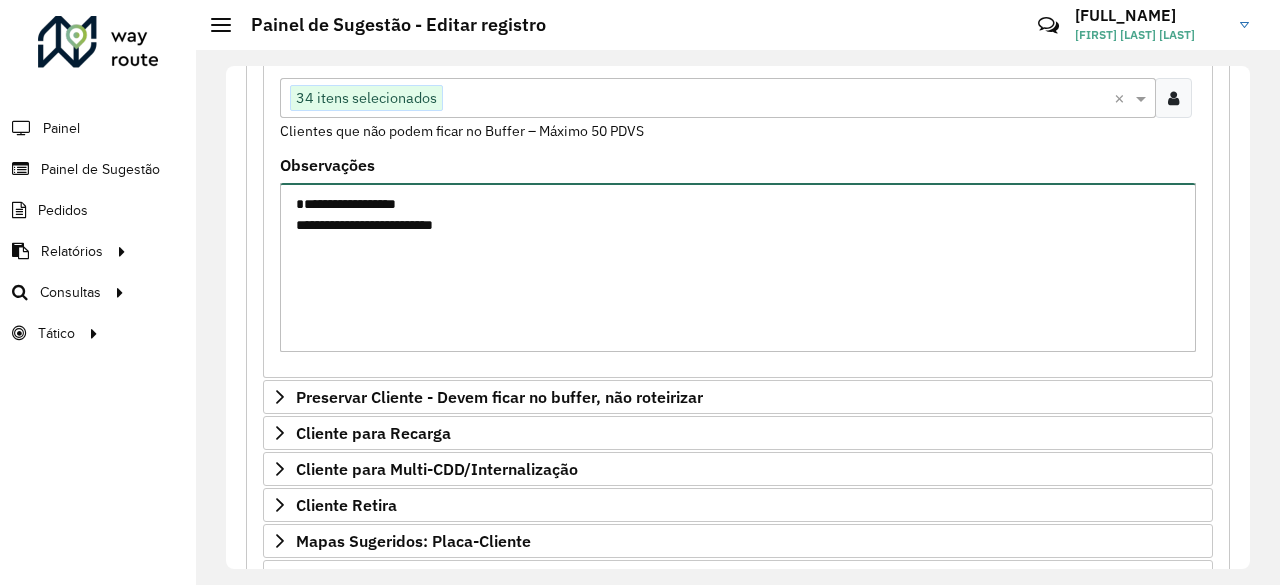 click on "**********" at bounding box center (738, 267) 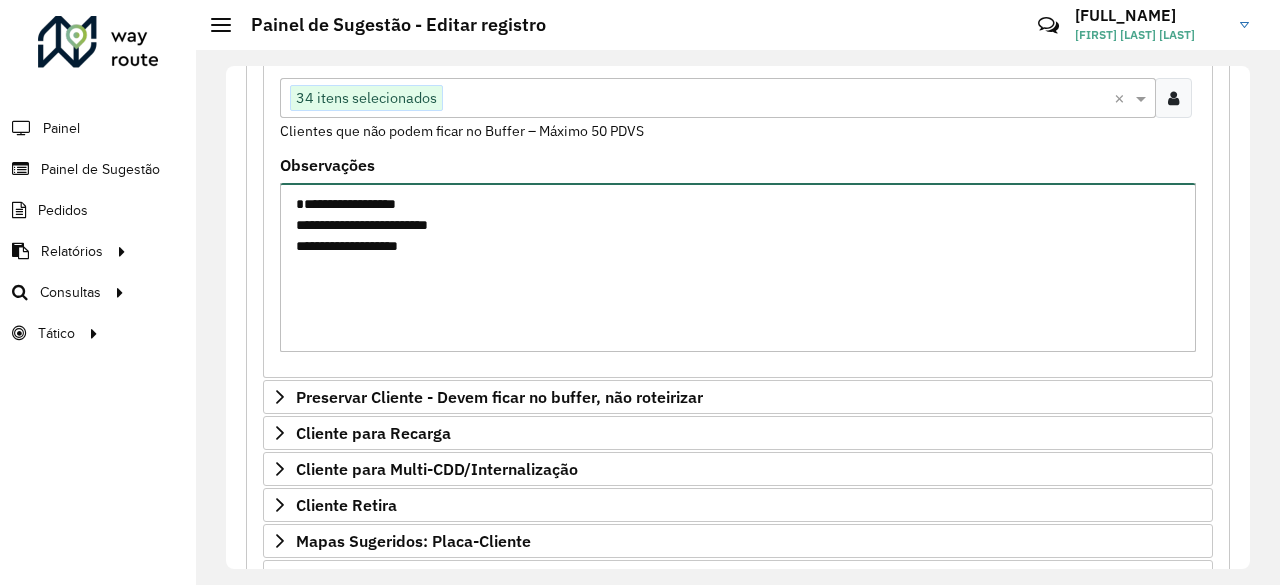 click on "**********" at bounding box center [738, 267] 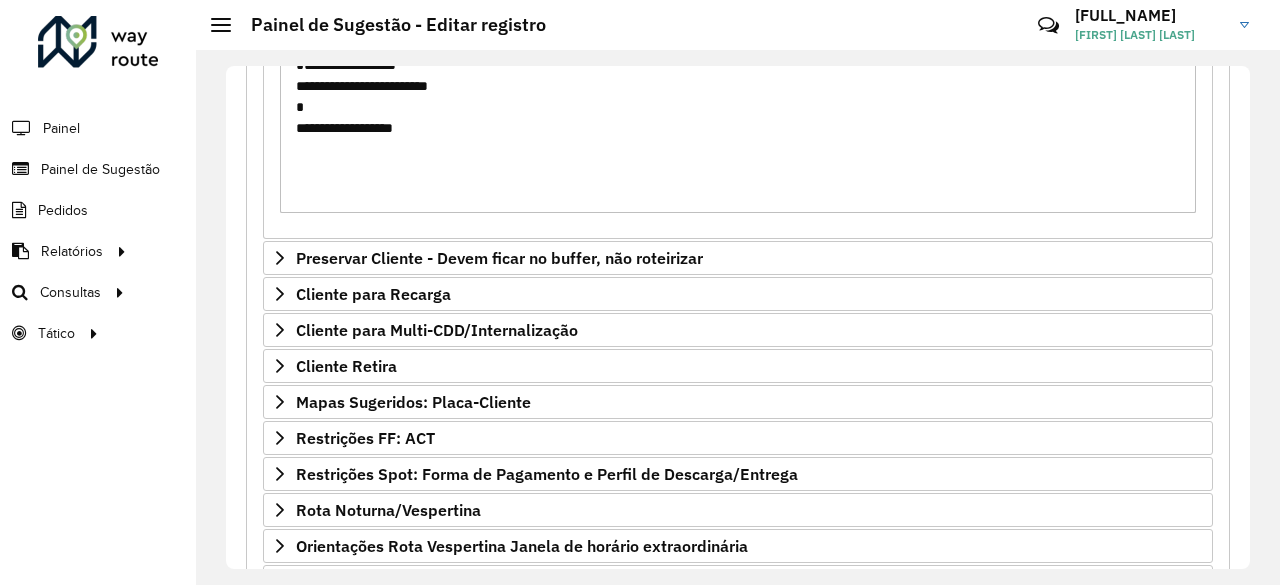 scroll, scrollTop: 734, scrollLeft: 0, axis: vertical 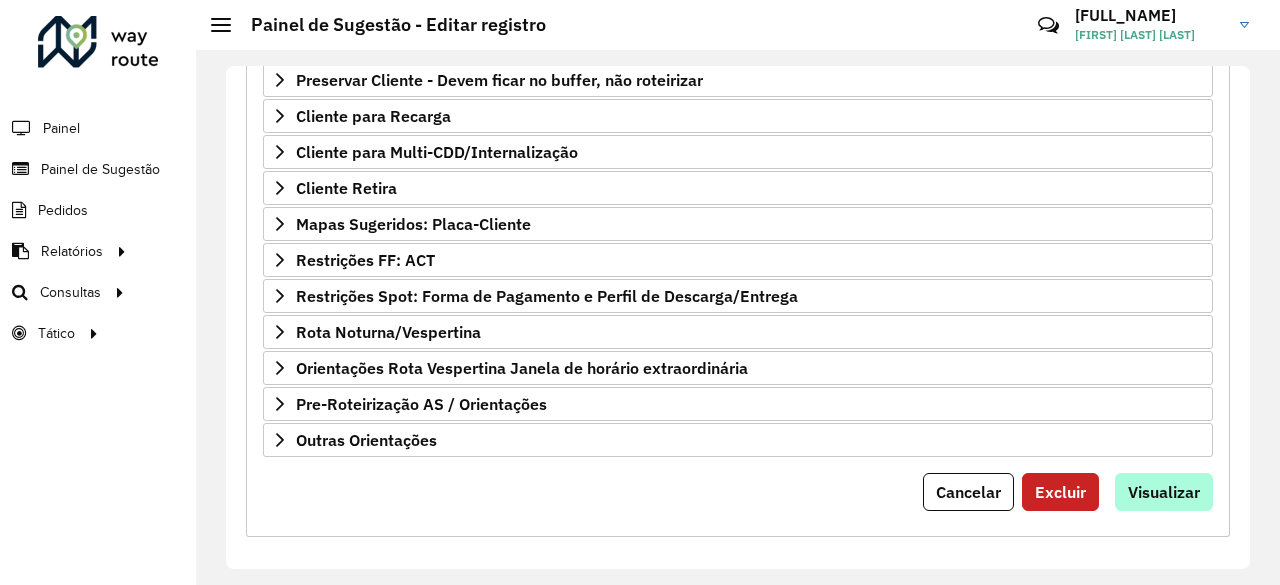 type on "**********" 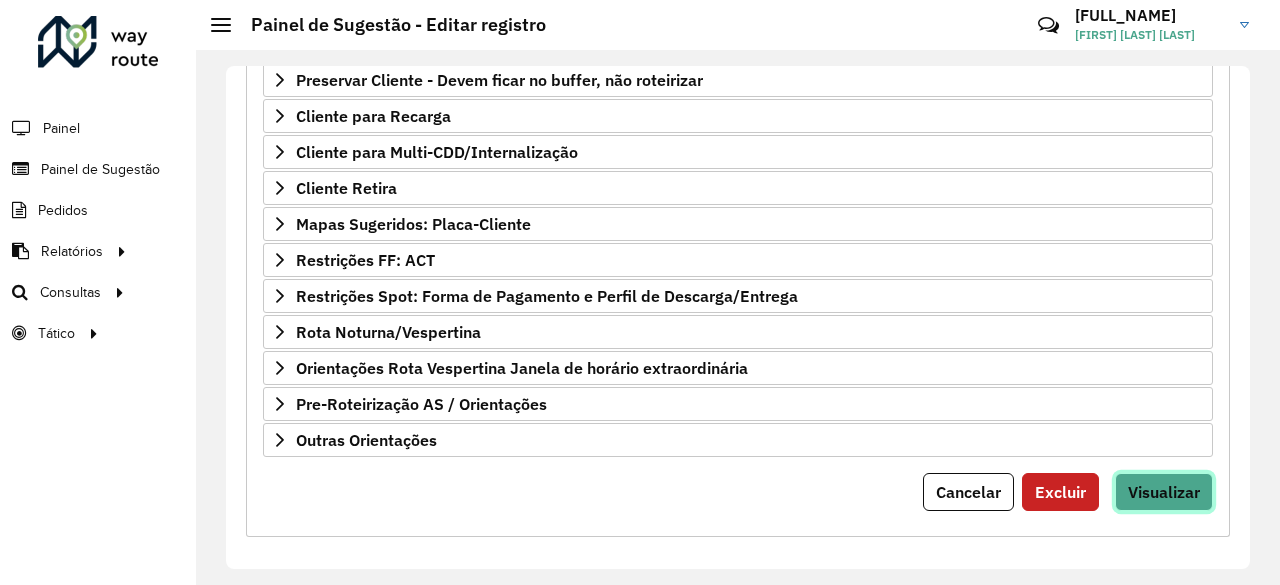 click on "Visualizar" at bounding box center (1164, 492) 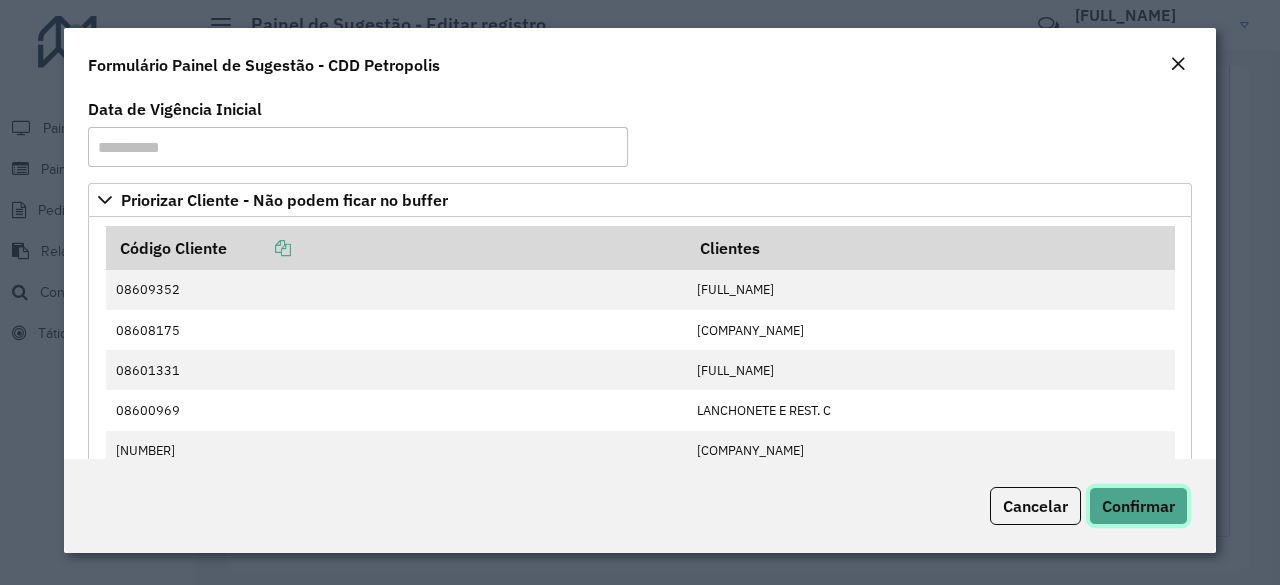 click on "Confirmar" 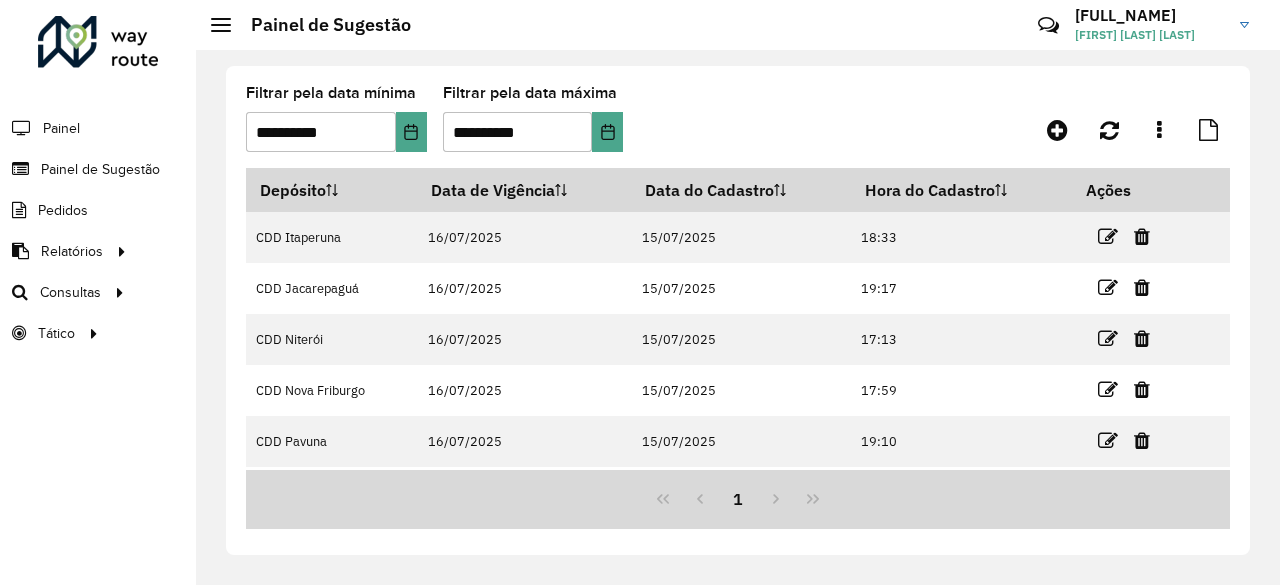 click on "**********" 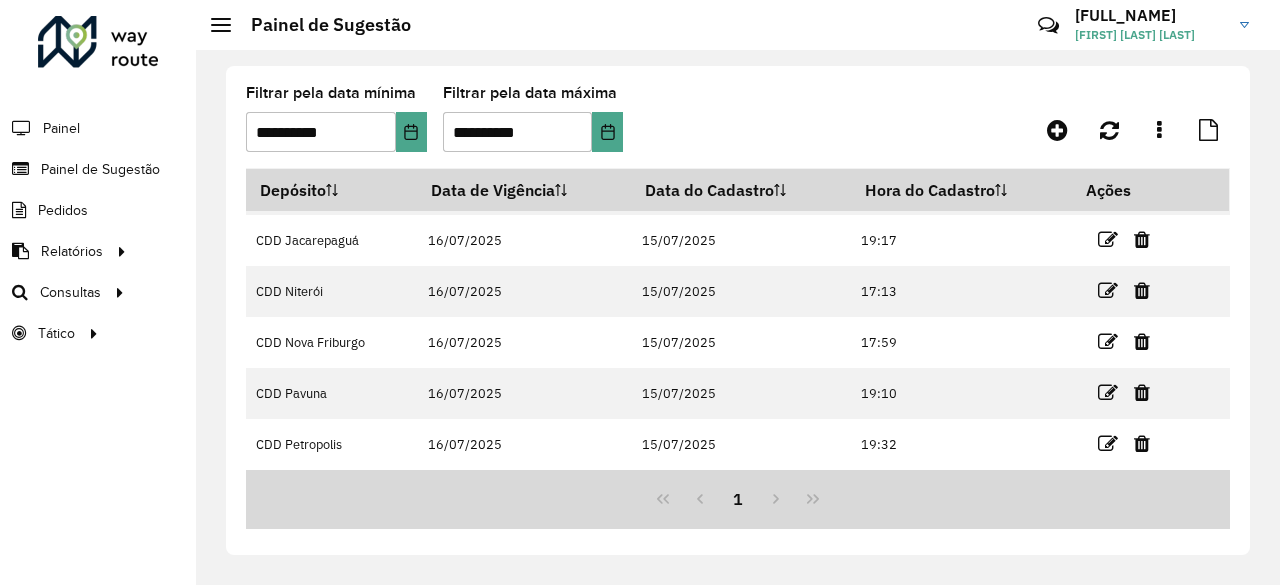 scroll, scrollTop: 298, scrollLeft: 0, axis: vertical 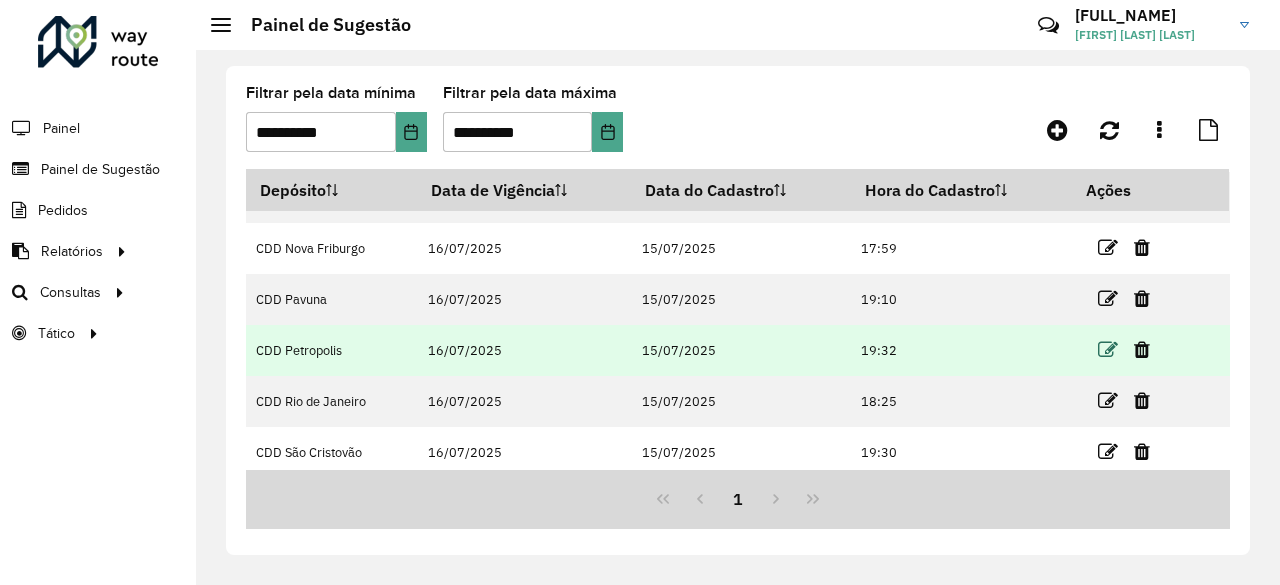 click at bounding box center [1108, 350] 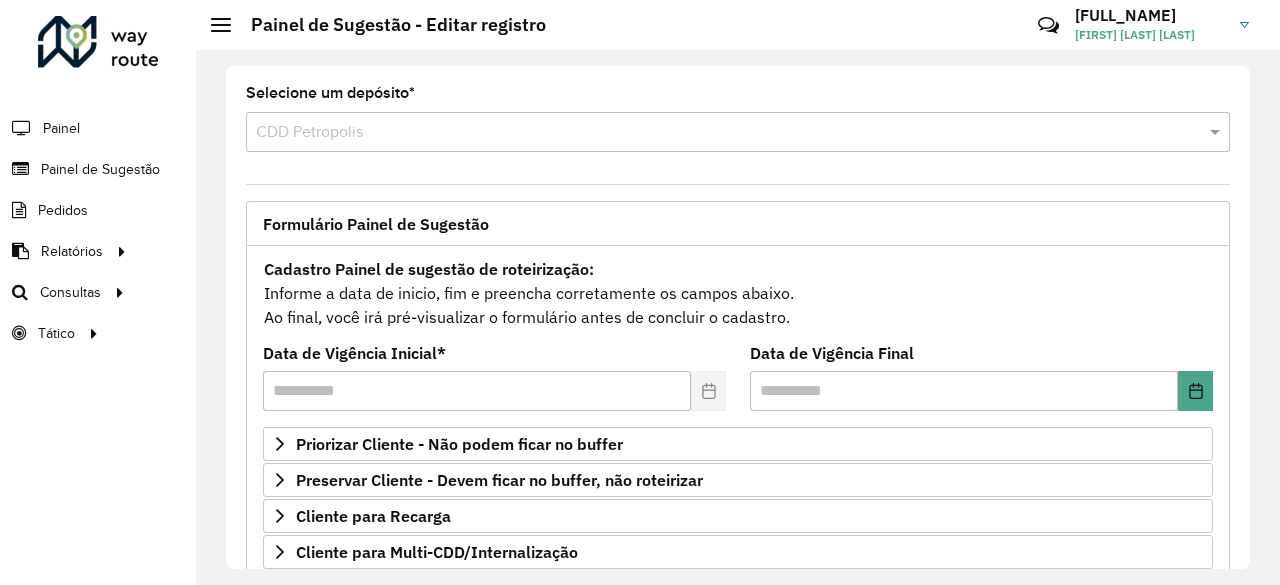 drag, startPoint x: 1242, startPoint y: 120, endPoint x: 1252, endPoint y: 165, distance: 46.09772 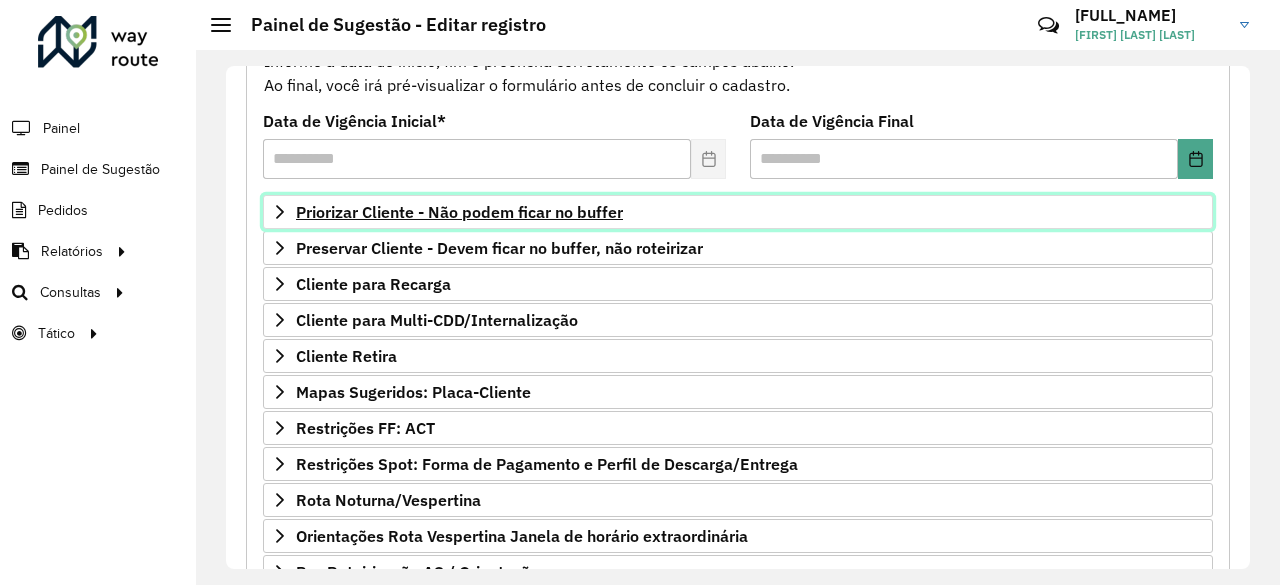 click on "Priorizar Cliente - Não podem ficar no buffer" at bounding box center (738, 212) 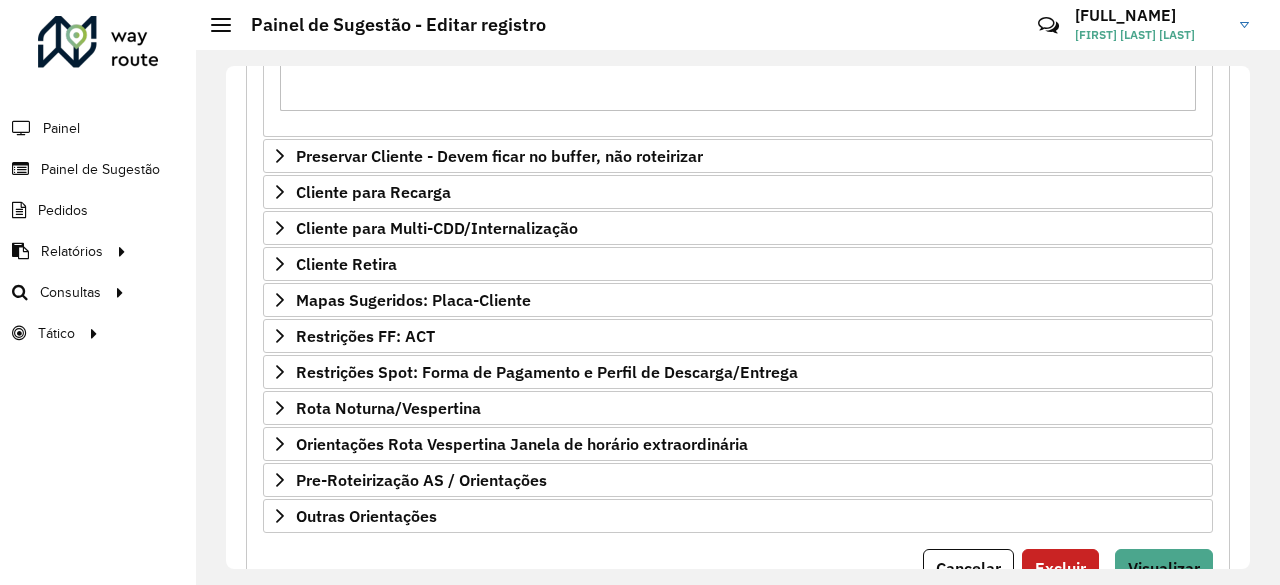 scroll, scrollTop: 734, scrollLeft: 0, axis: vertical 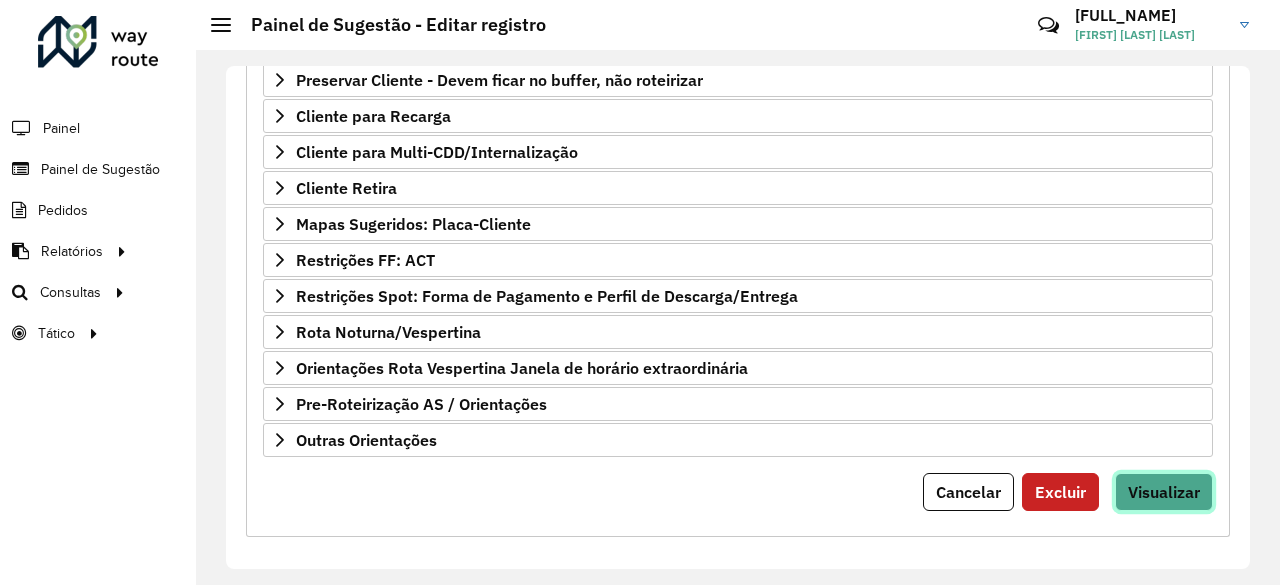 click on "Visualizar" at bounding box center (1164, 492) 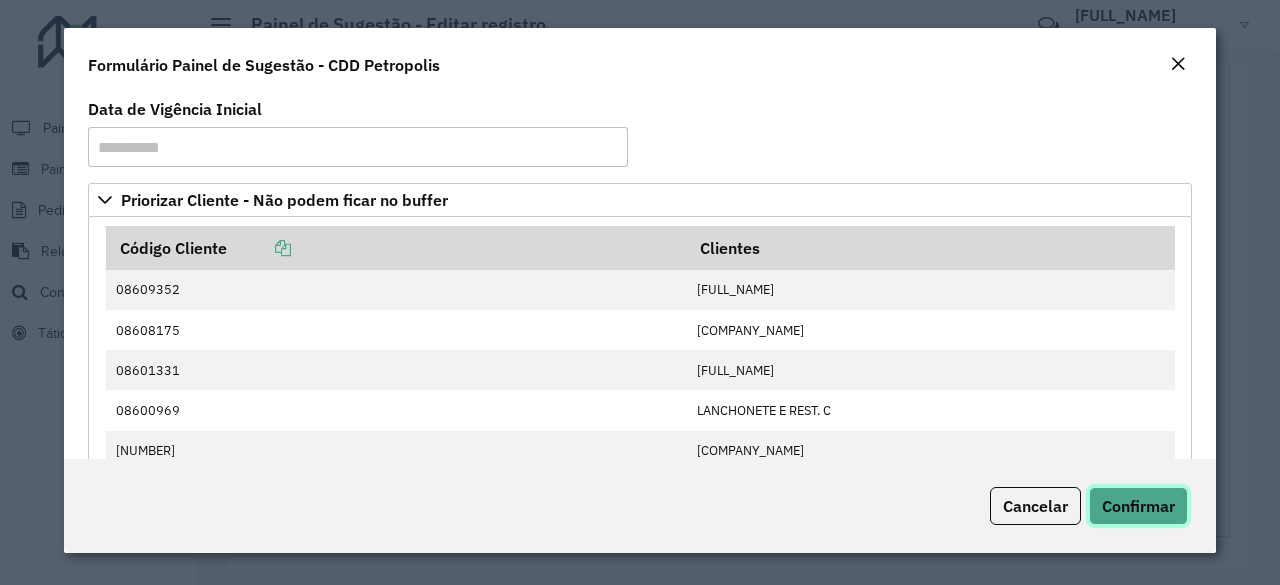 click on "Confirmar" 